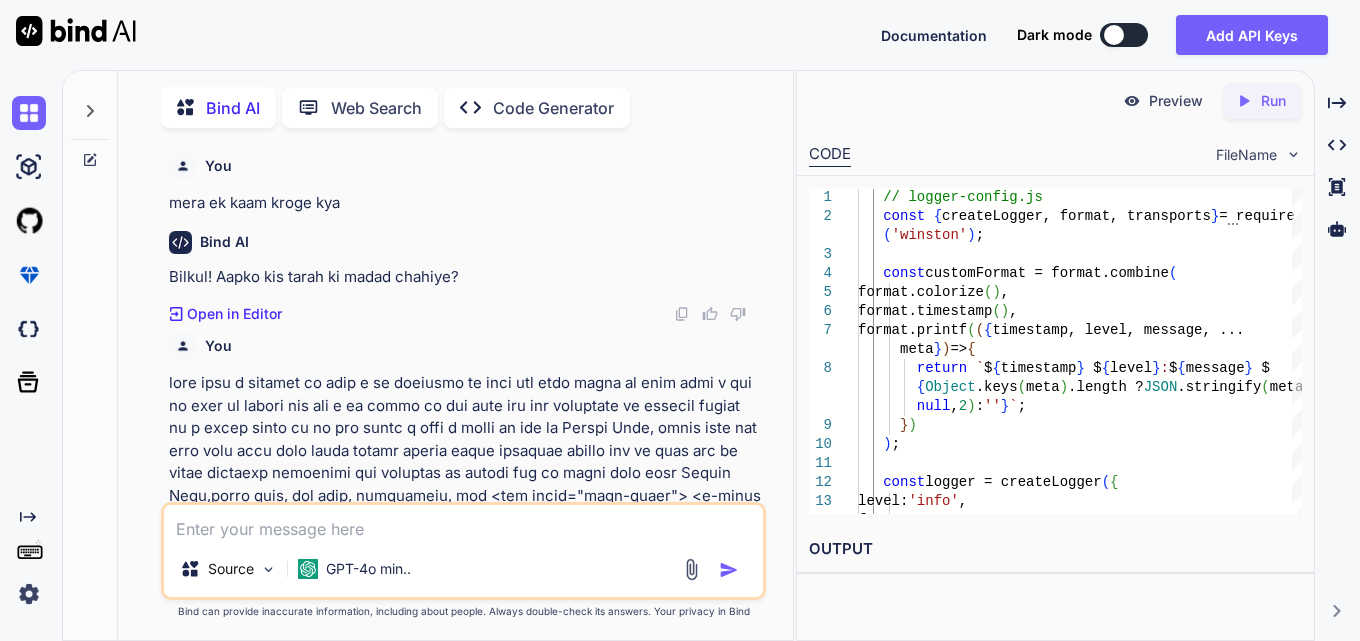 scroll, scrollTop: 0, scrollLeft: 0, axis: both 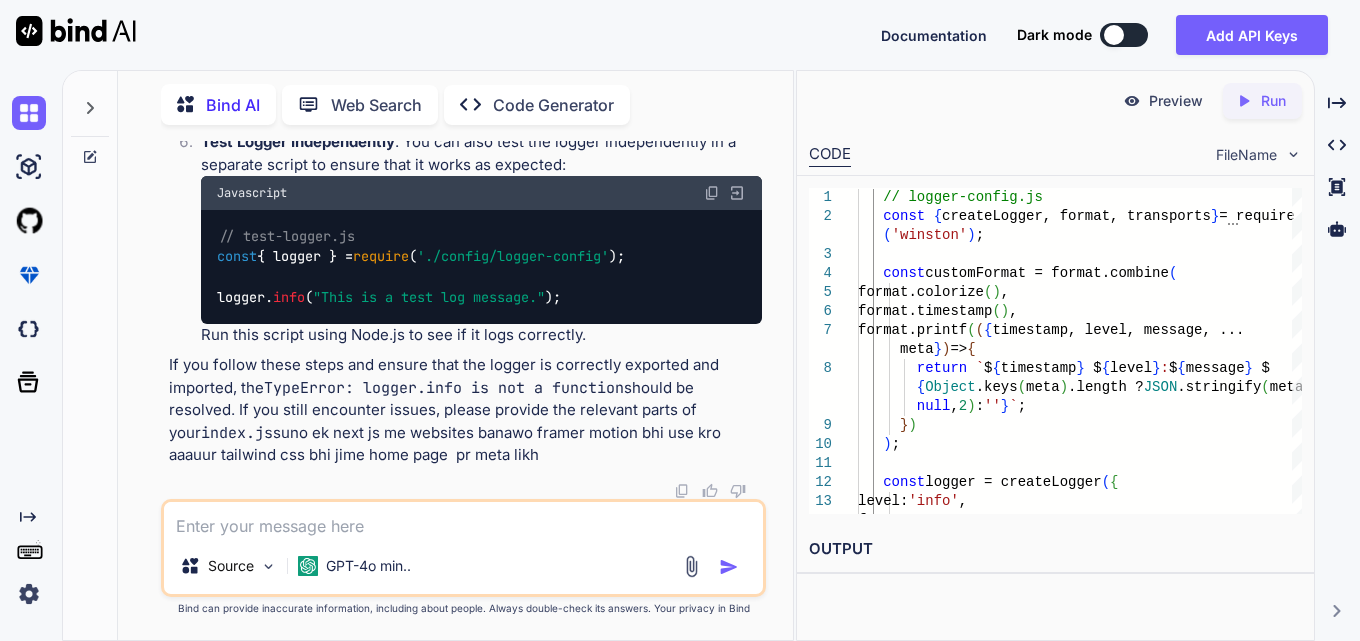 click at bounding box center (463, 520) 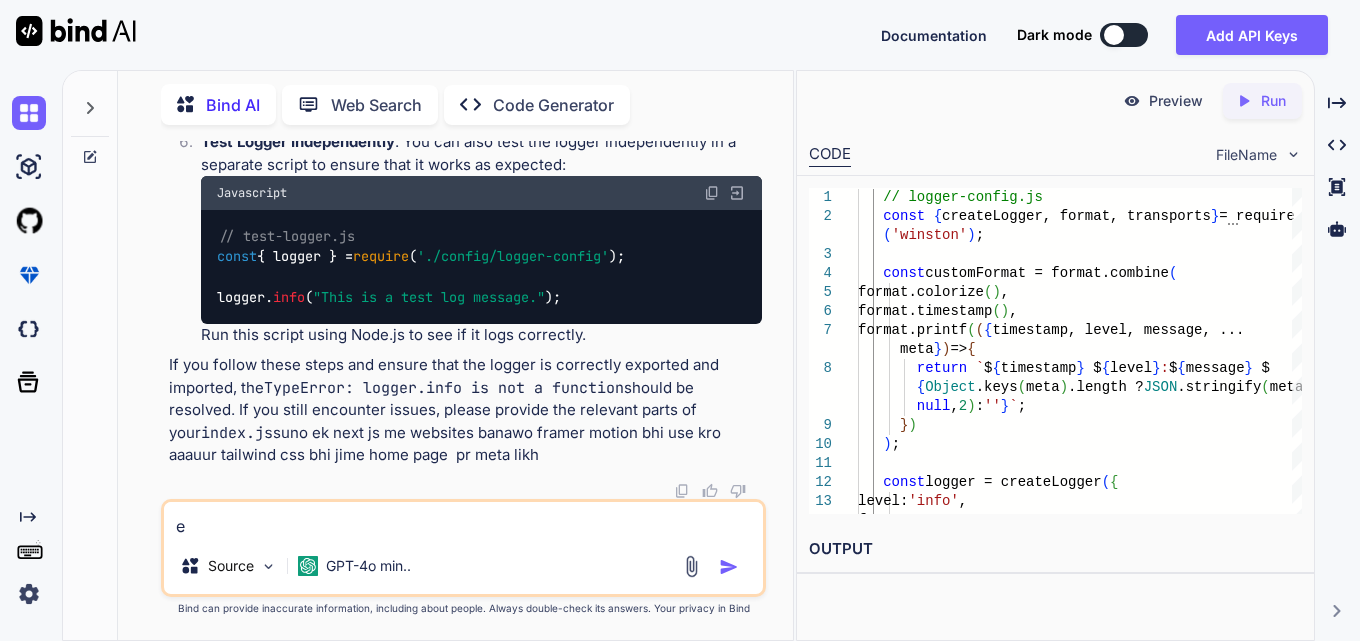 type on "x" 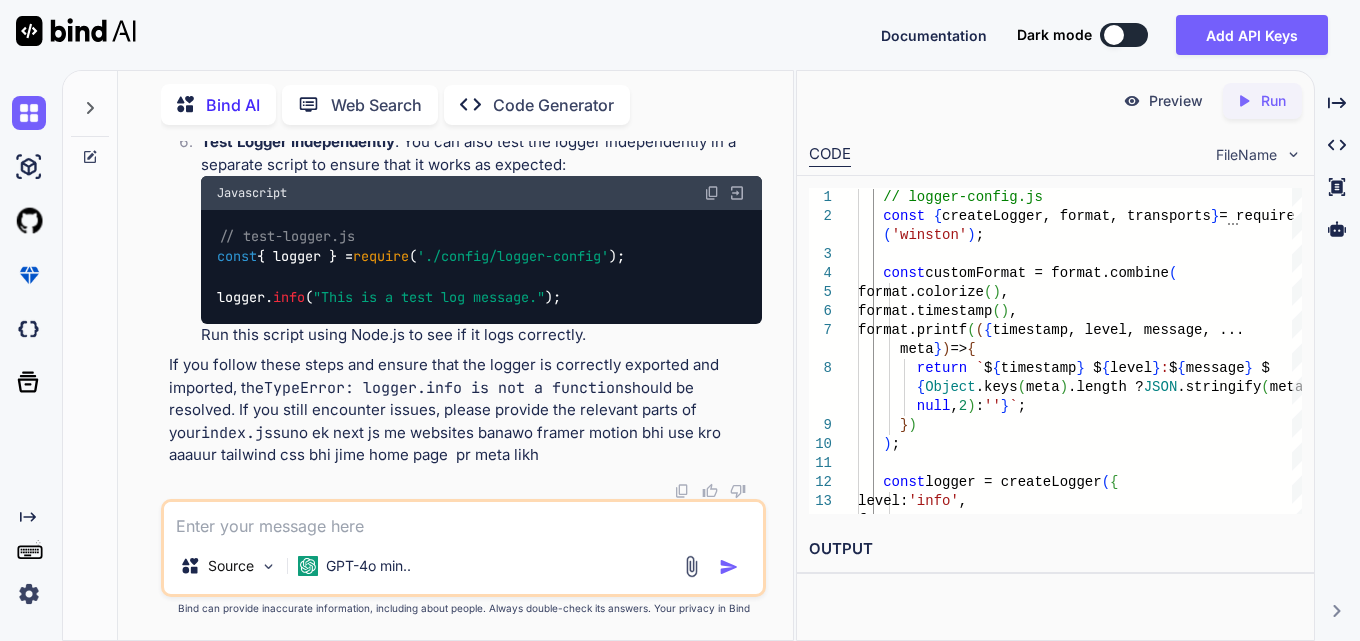 type on "x" 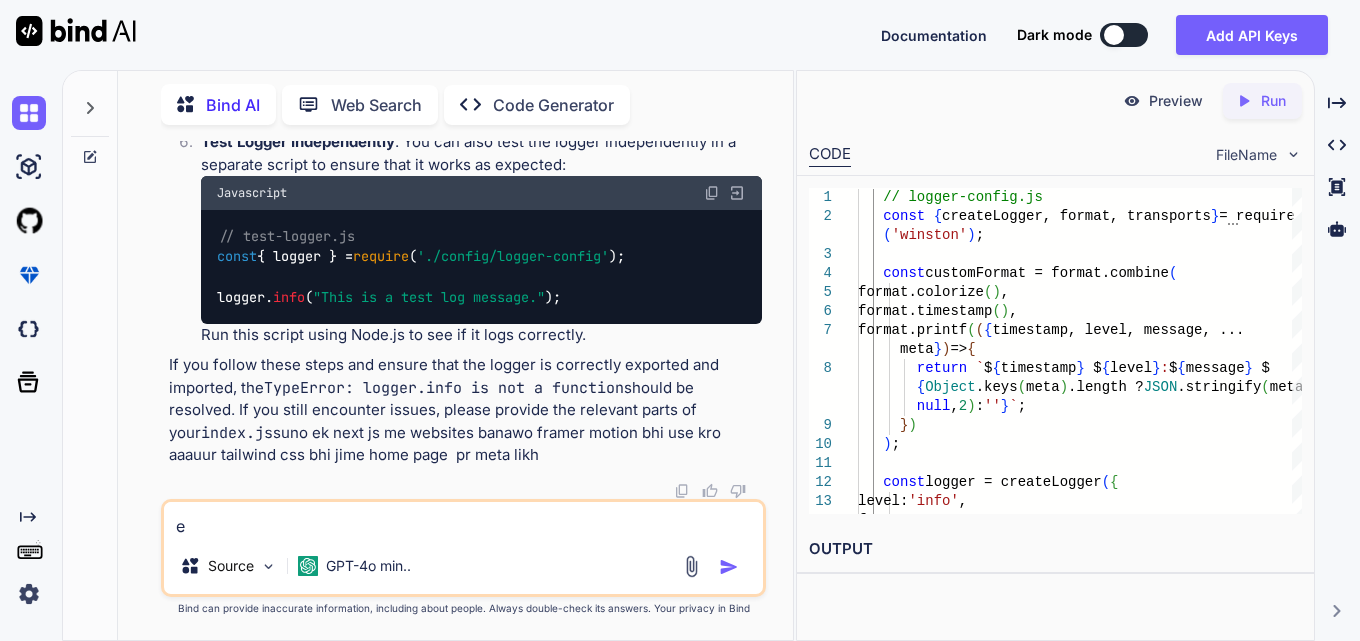 type on "x" 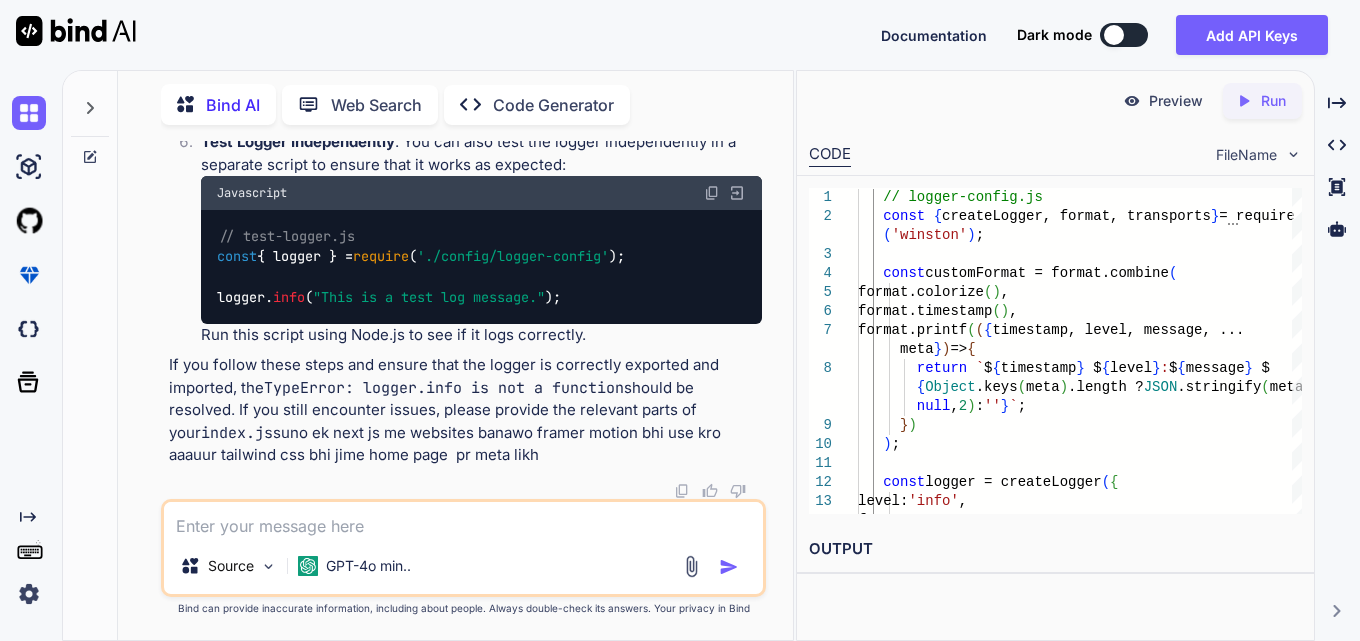type on "x" 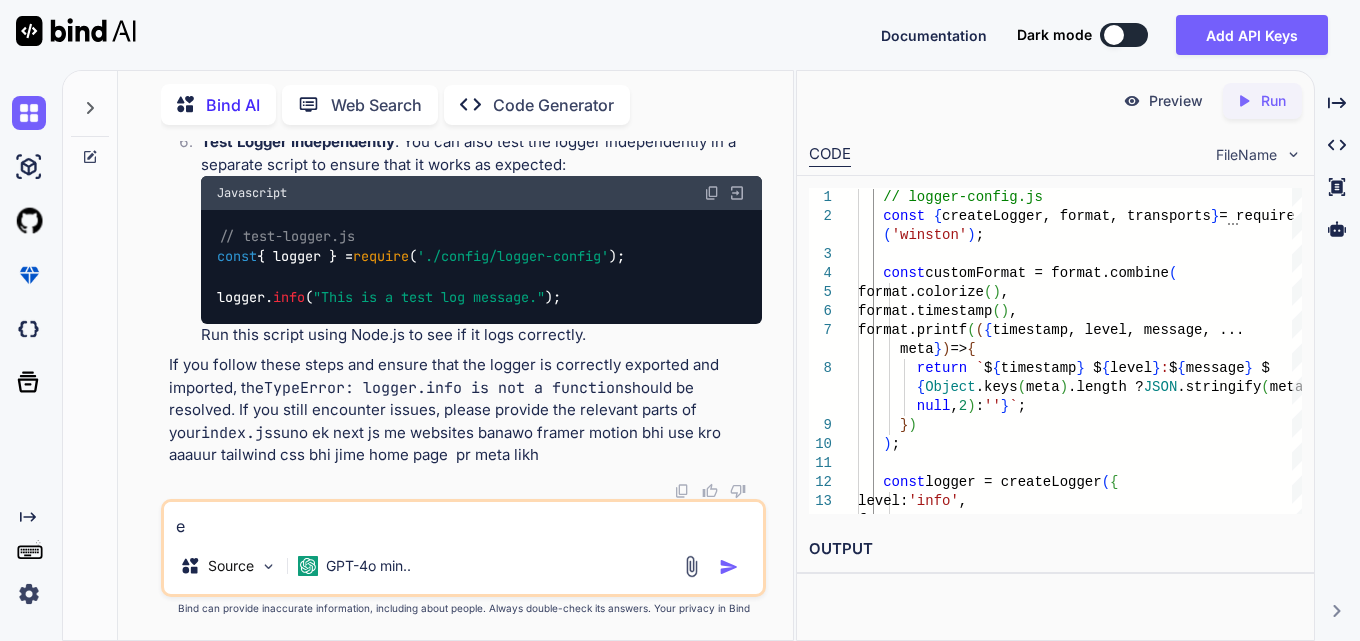 type on "x" 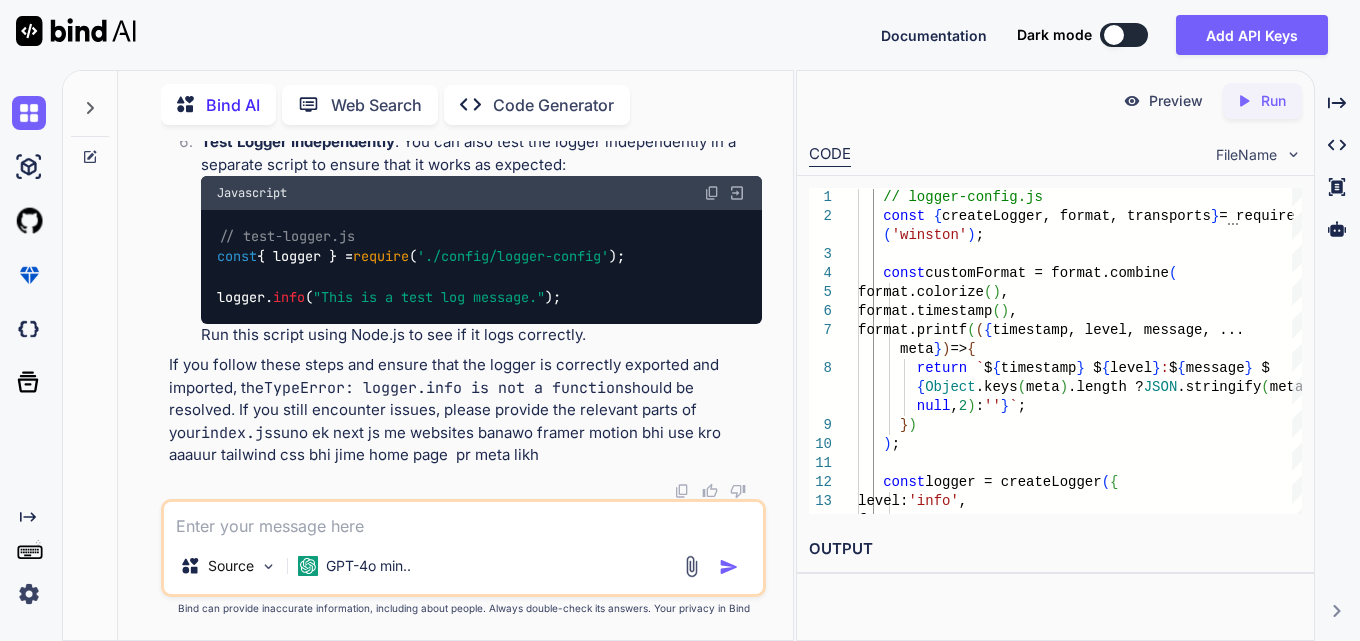 type on "x" 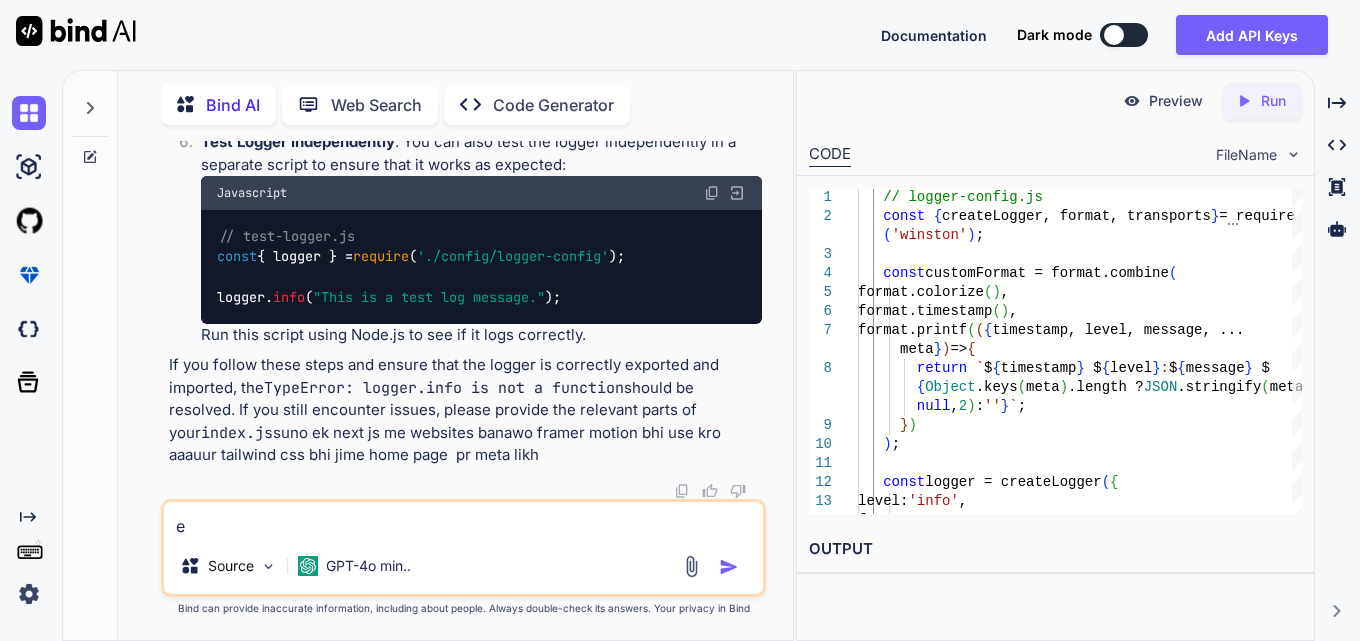 type on "ek" 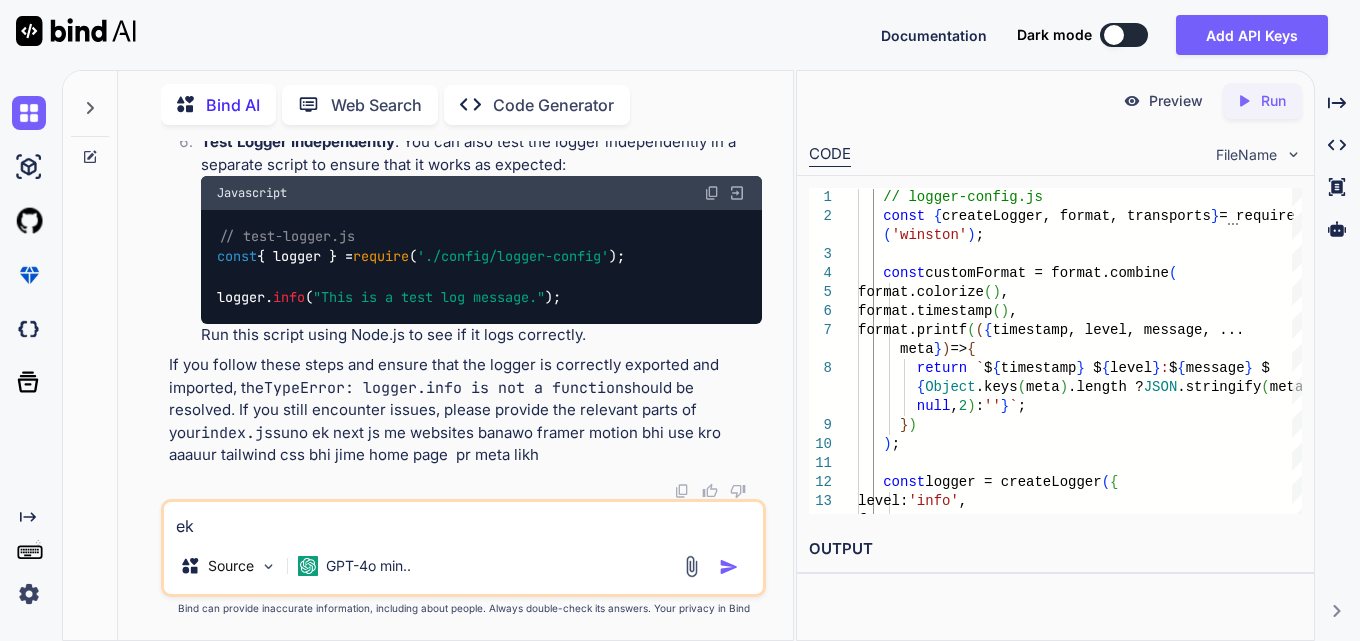 type on "x" 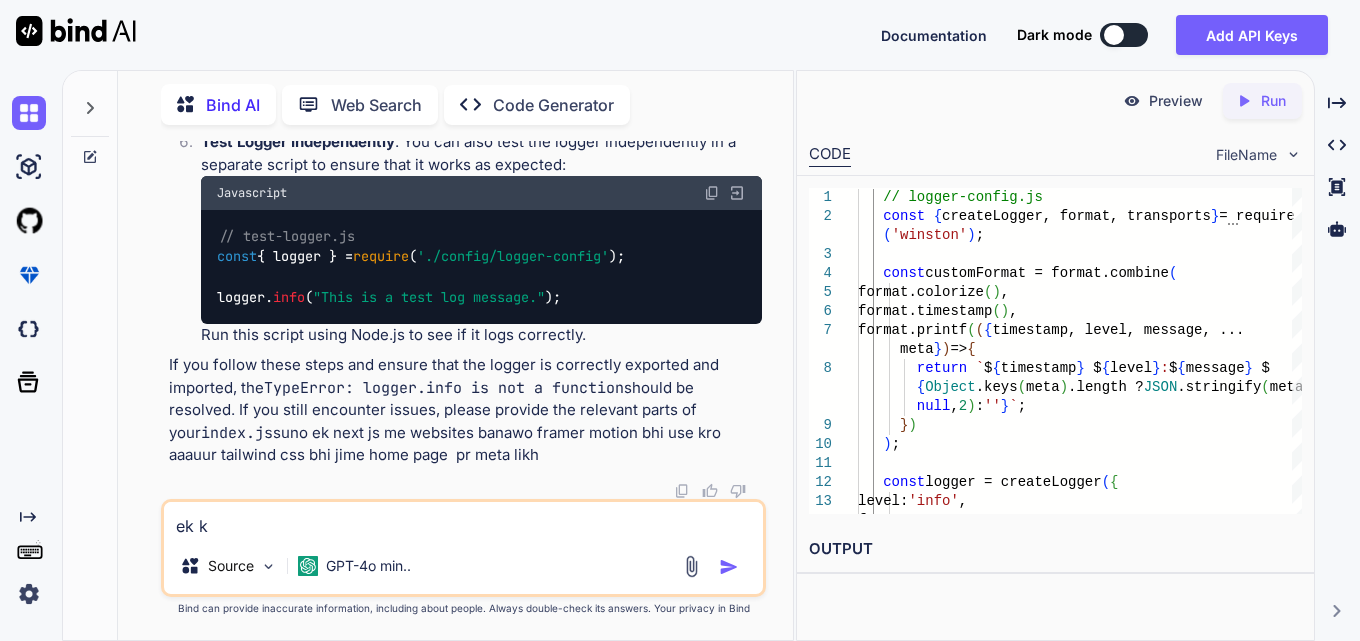 type on "x" 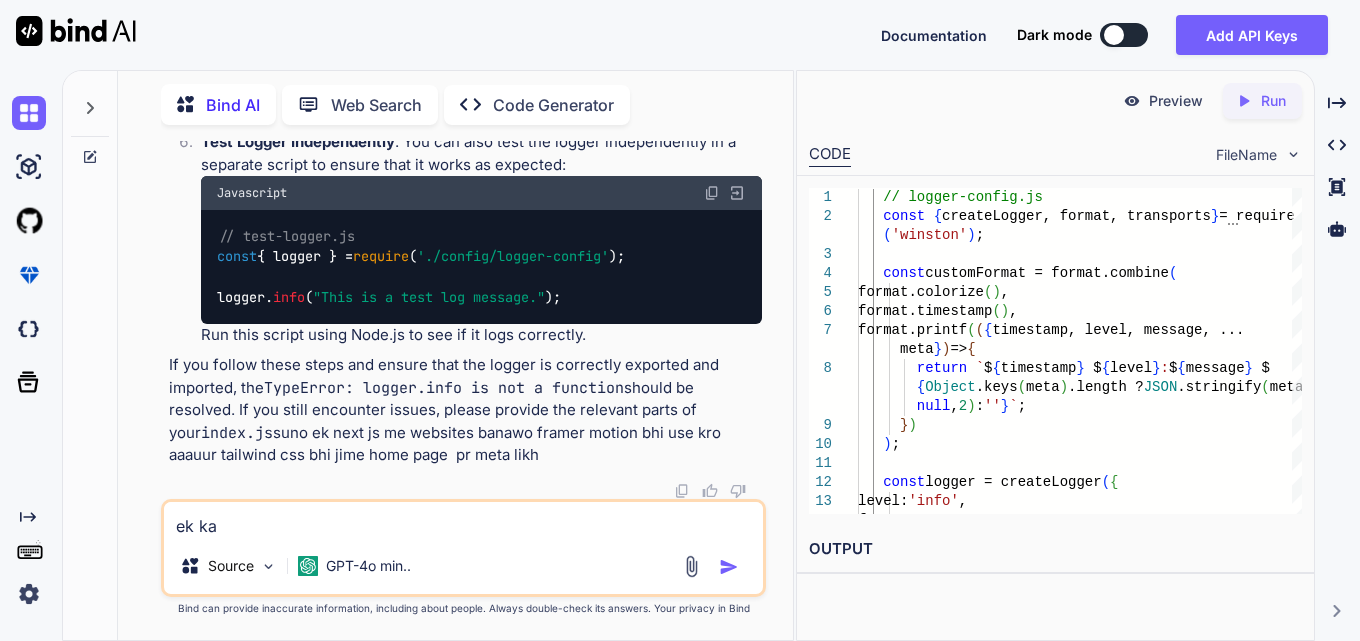type on "x" 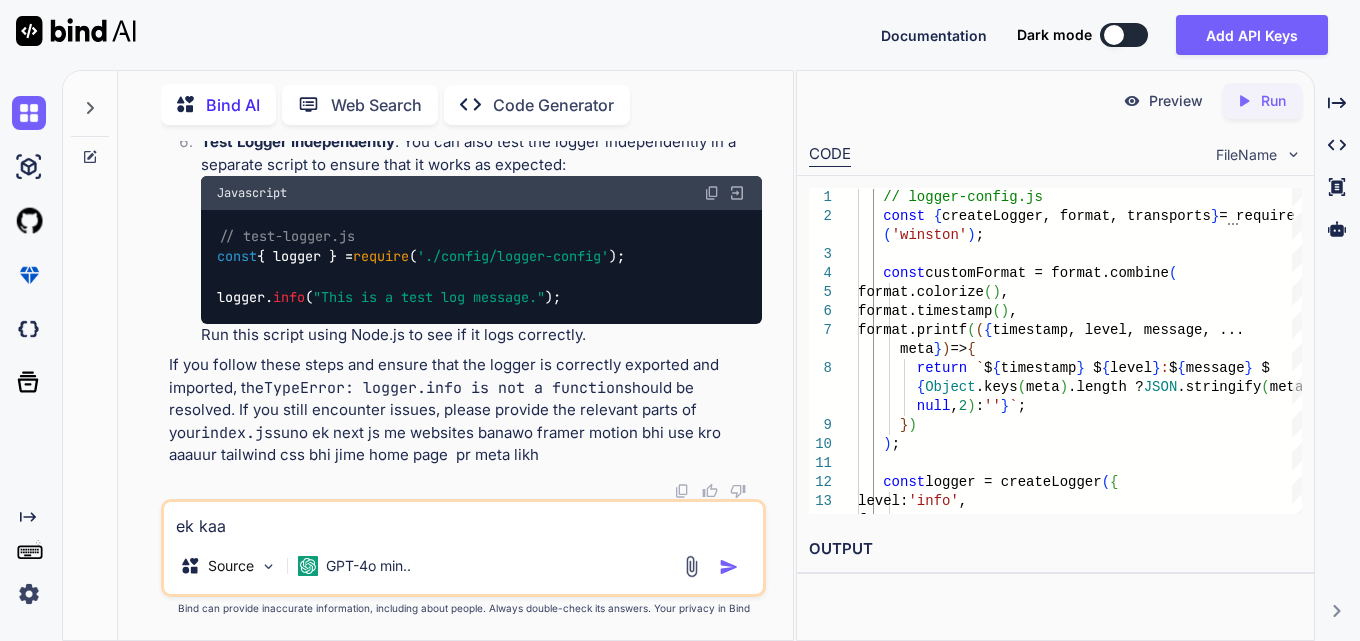 type on "x" 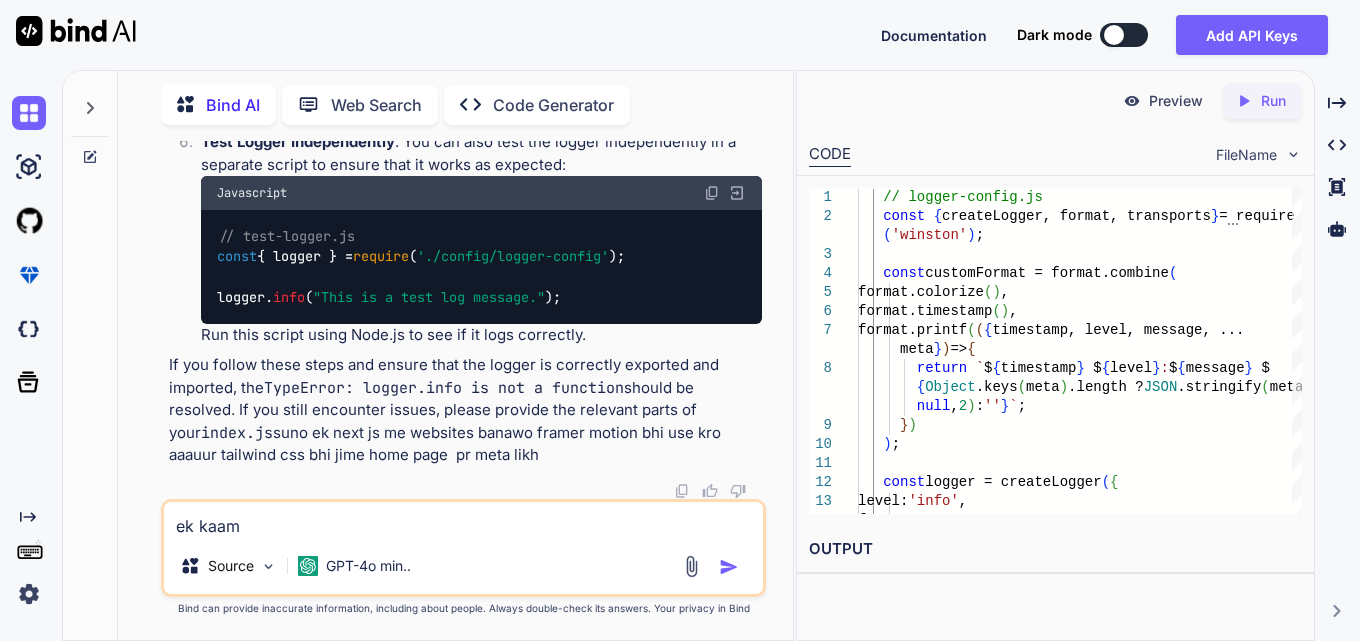 type on "x" 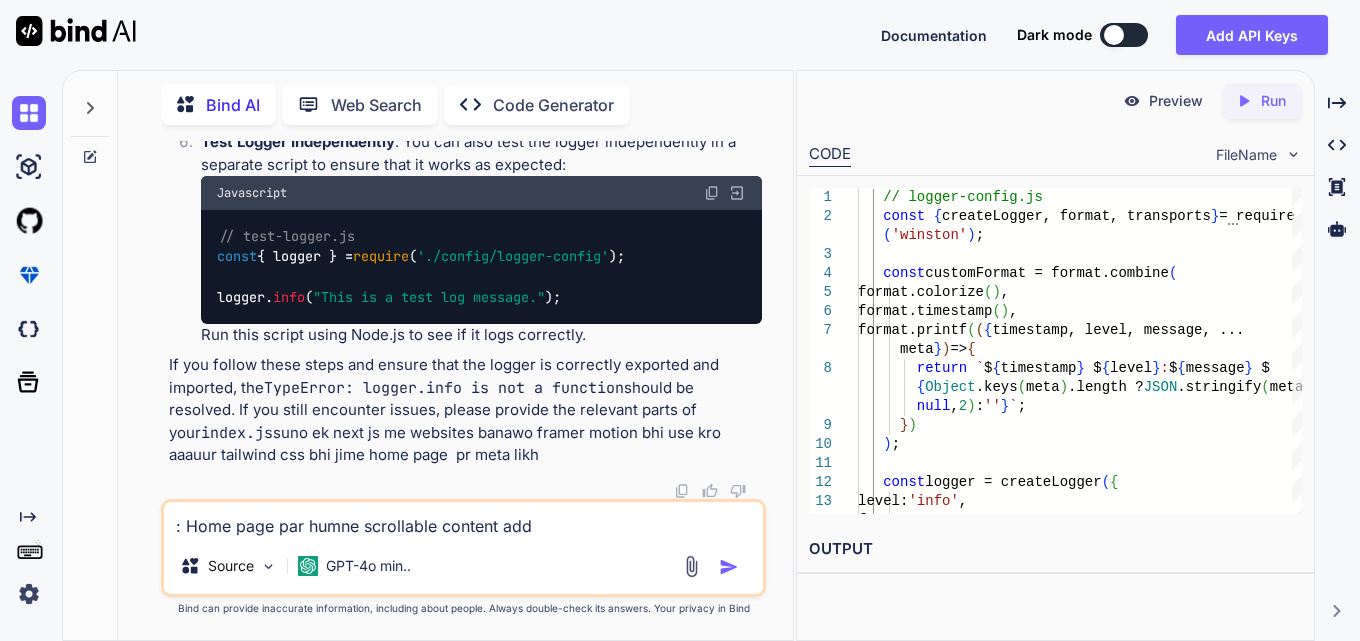 type on "x" 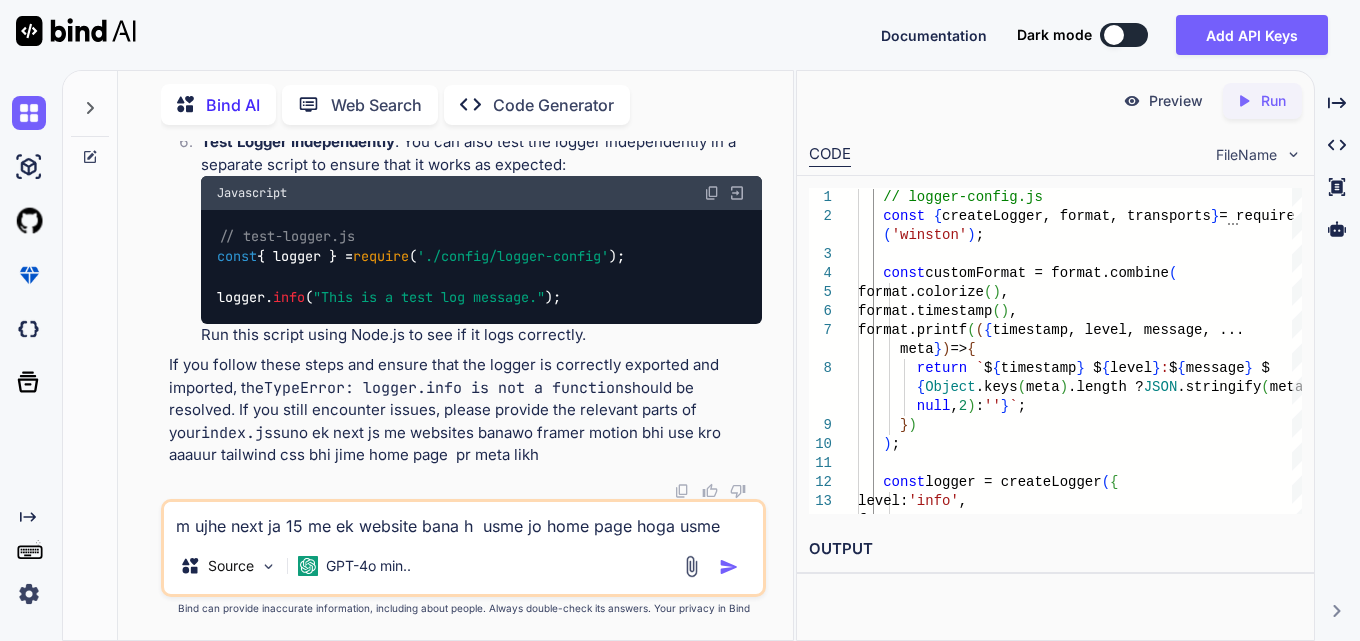 type on "x" 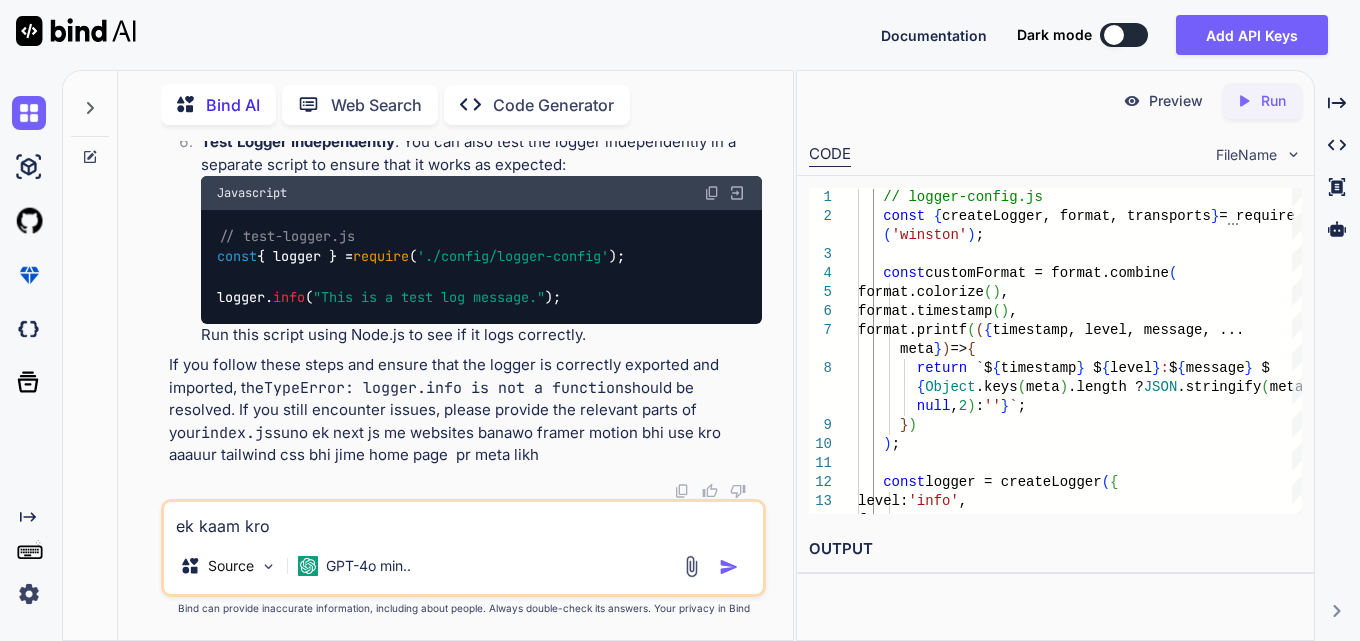 type on "x" 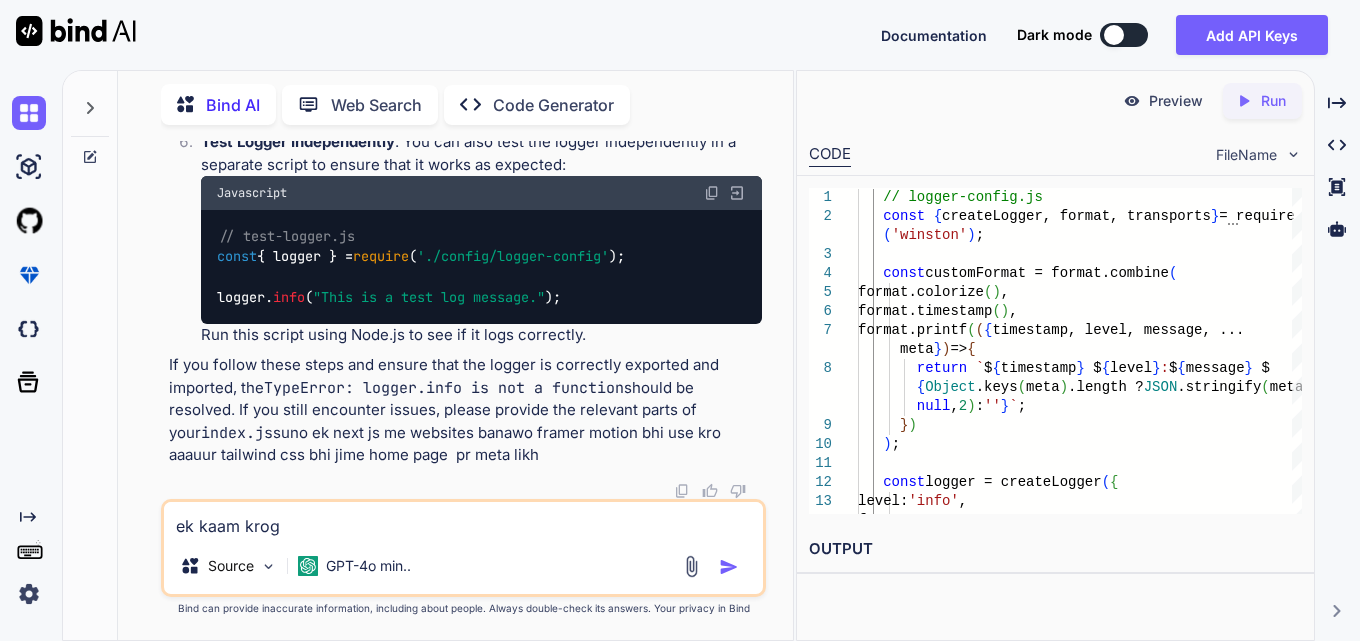 type on "x" 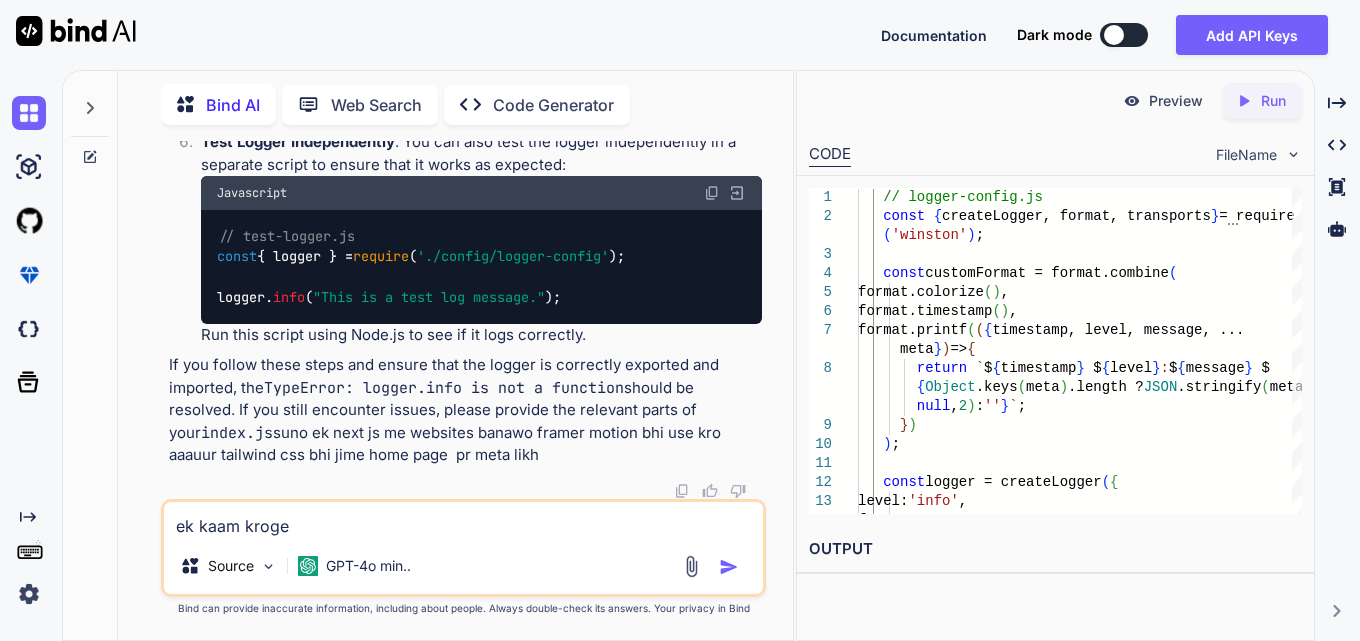 type on "x" 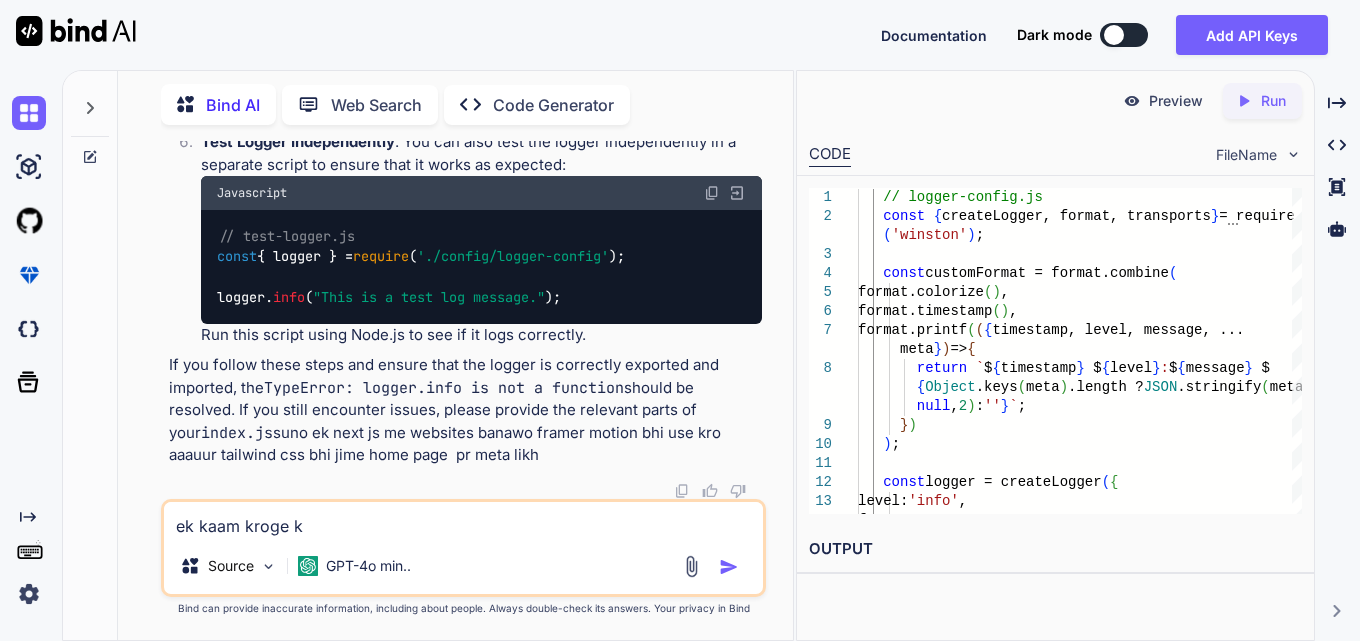 type on "x" 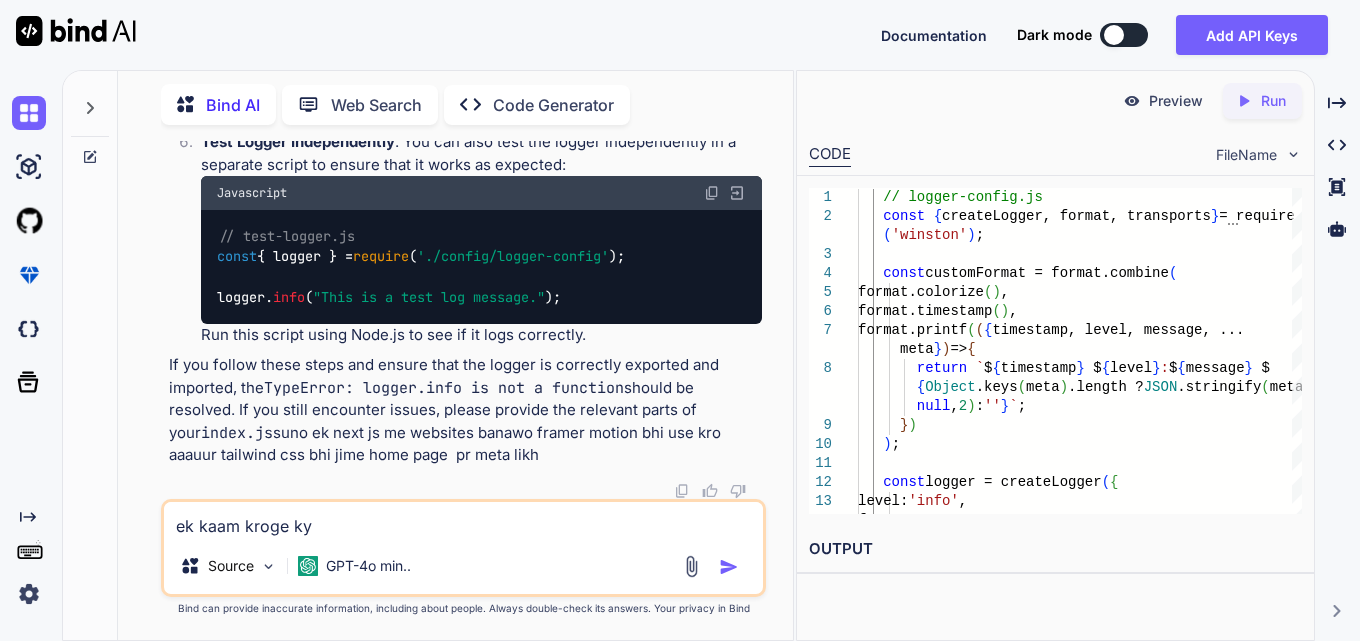 type on "ek kaam kroge kya" 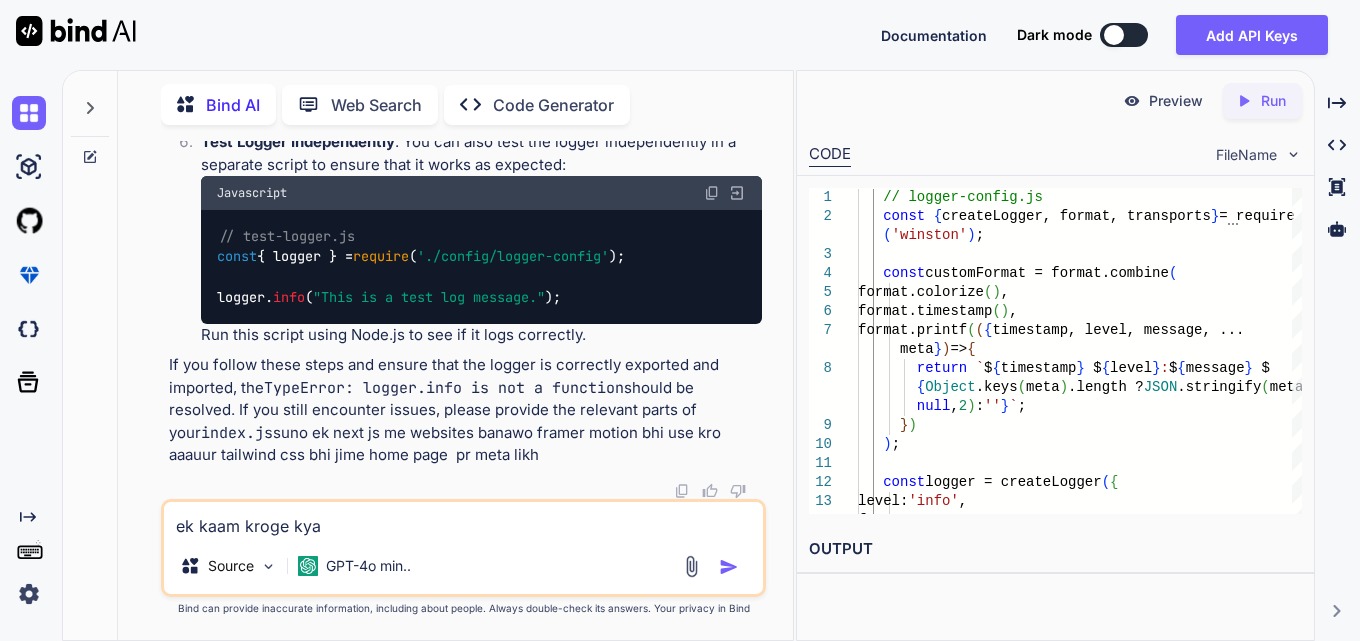 type on "x" 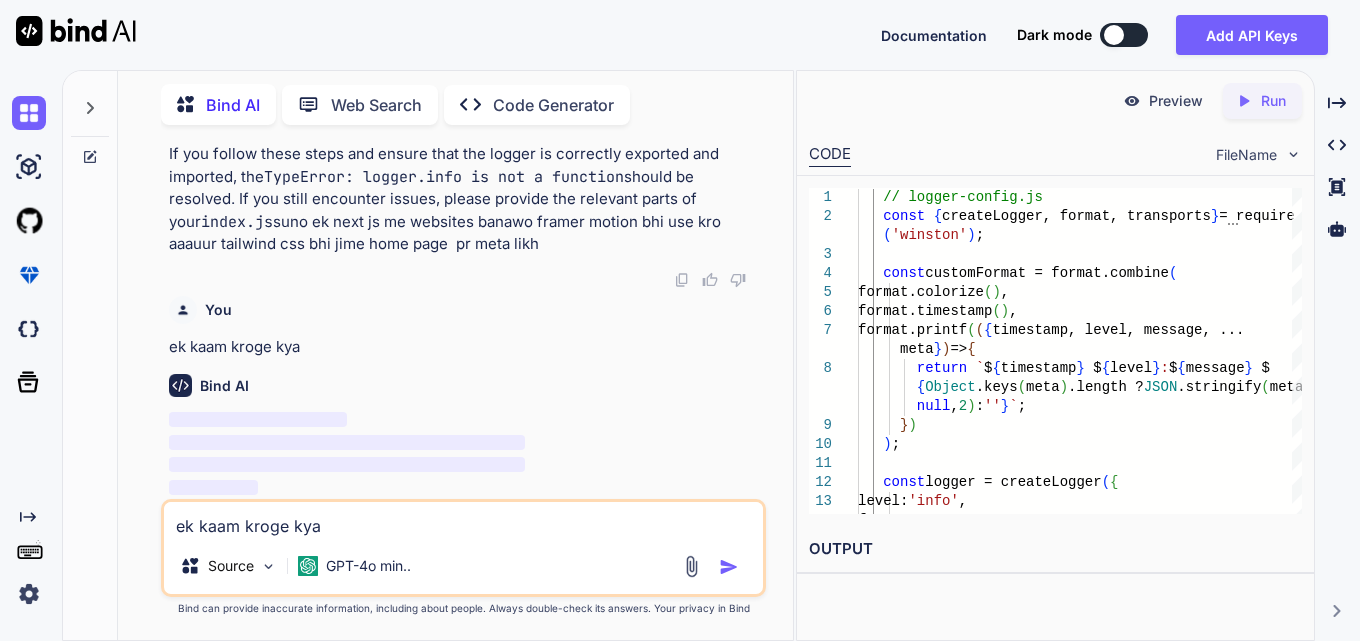 type 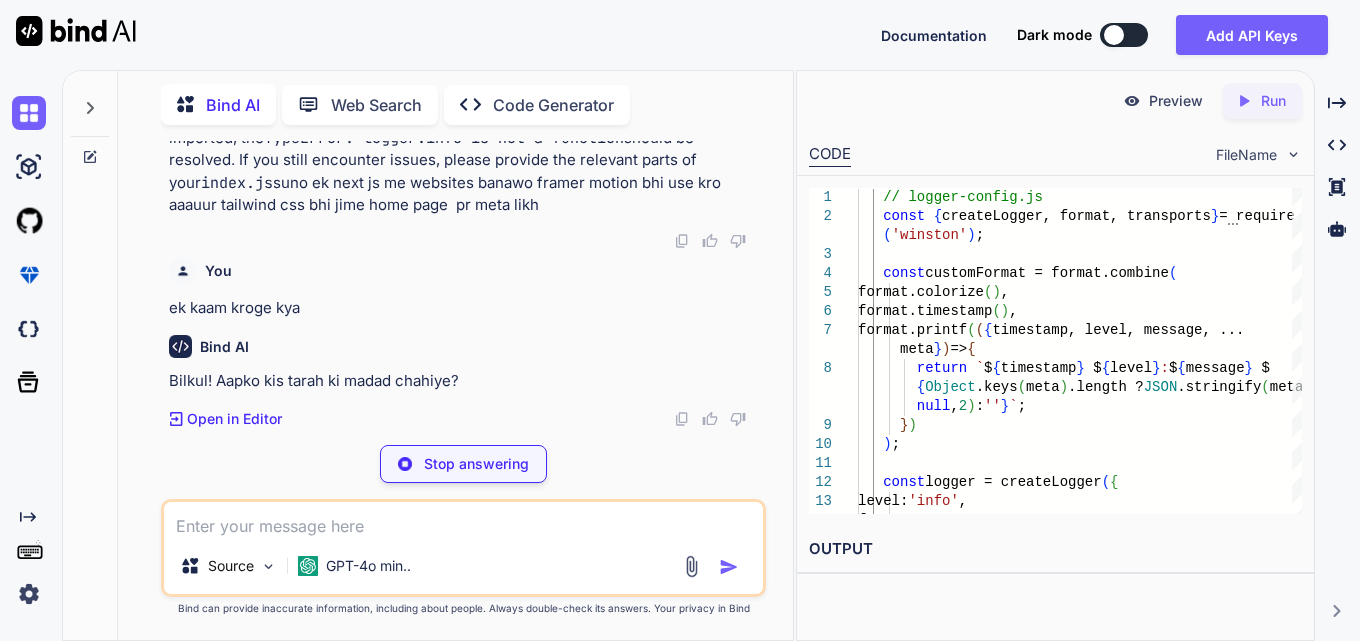 scroll, scrollTop: 53960, scrollLeft: 0, axis: vertical 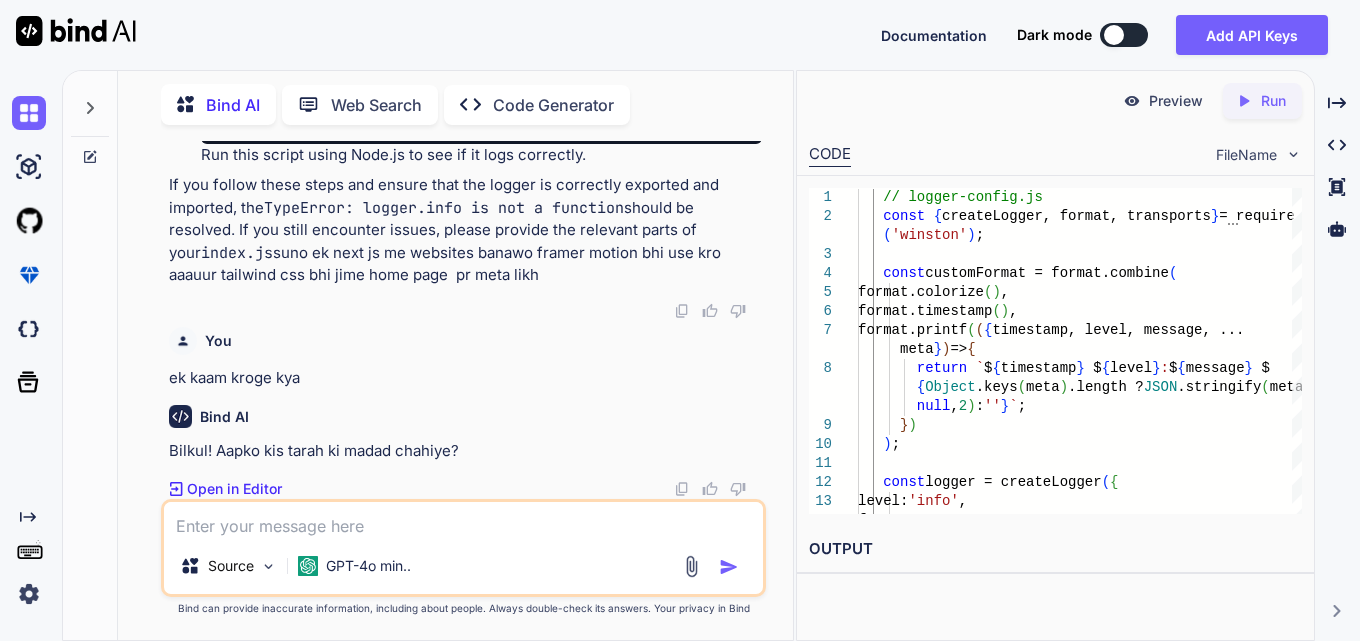 click at bounding box center (463, 520) 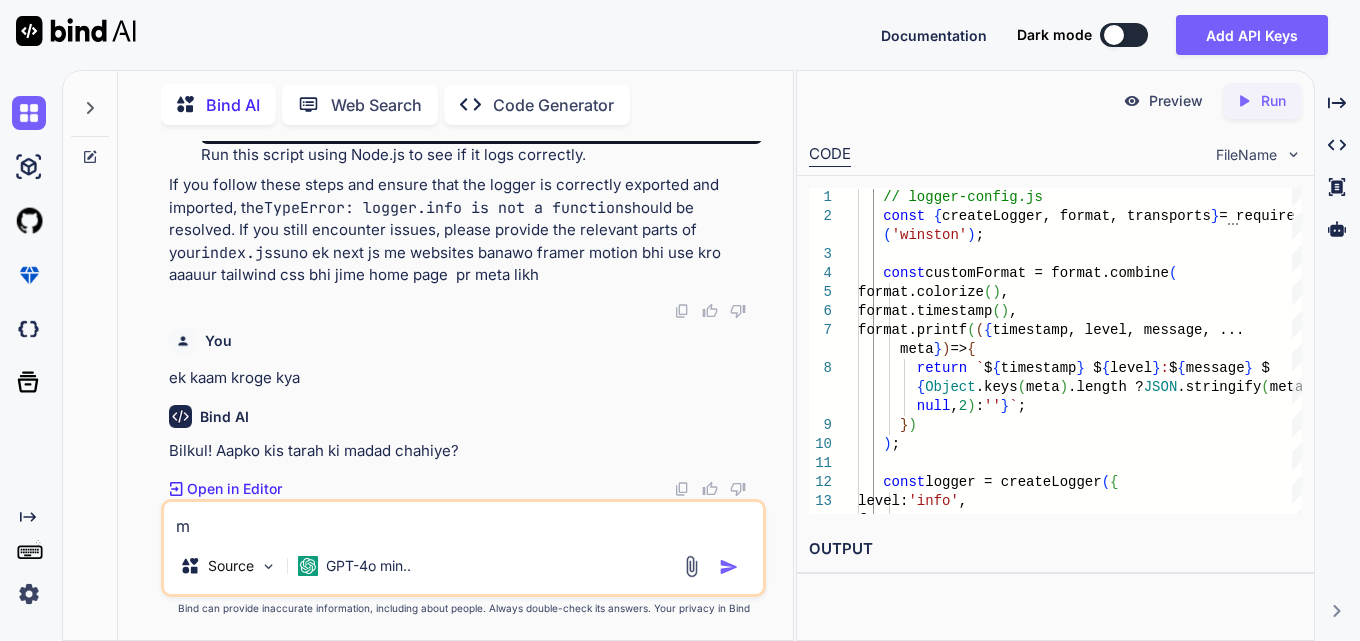 type on "x" 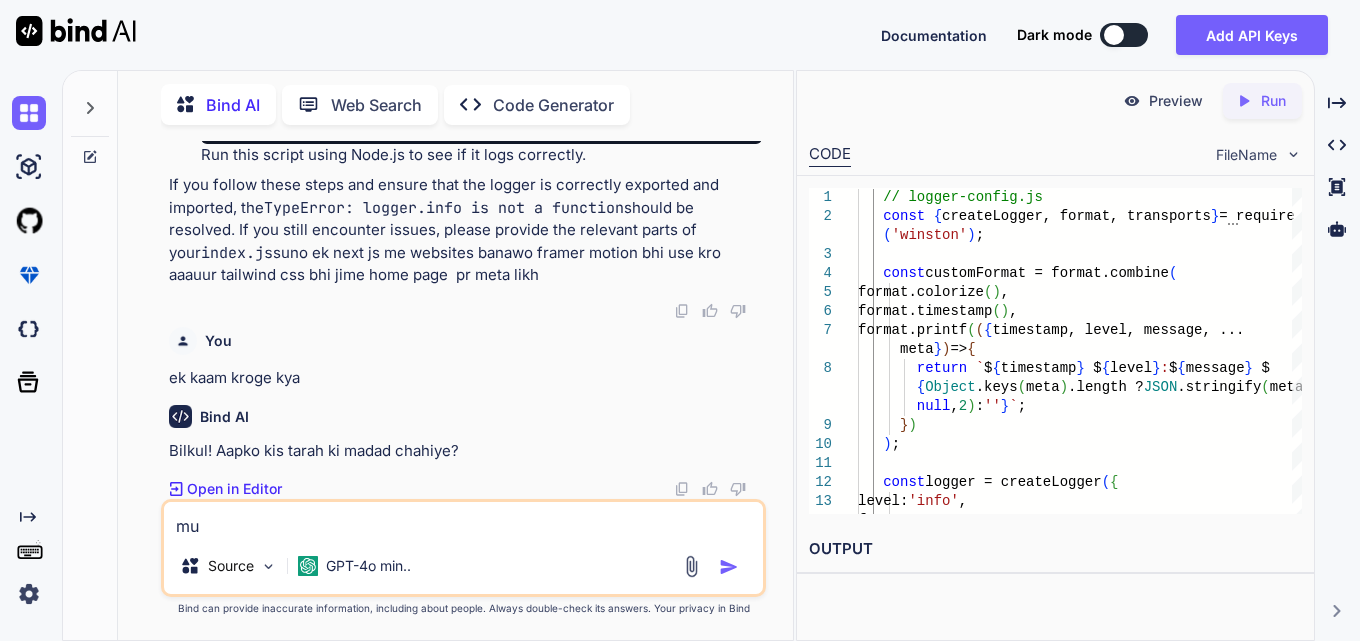 type on "x" 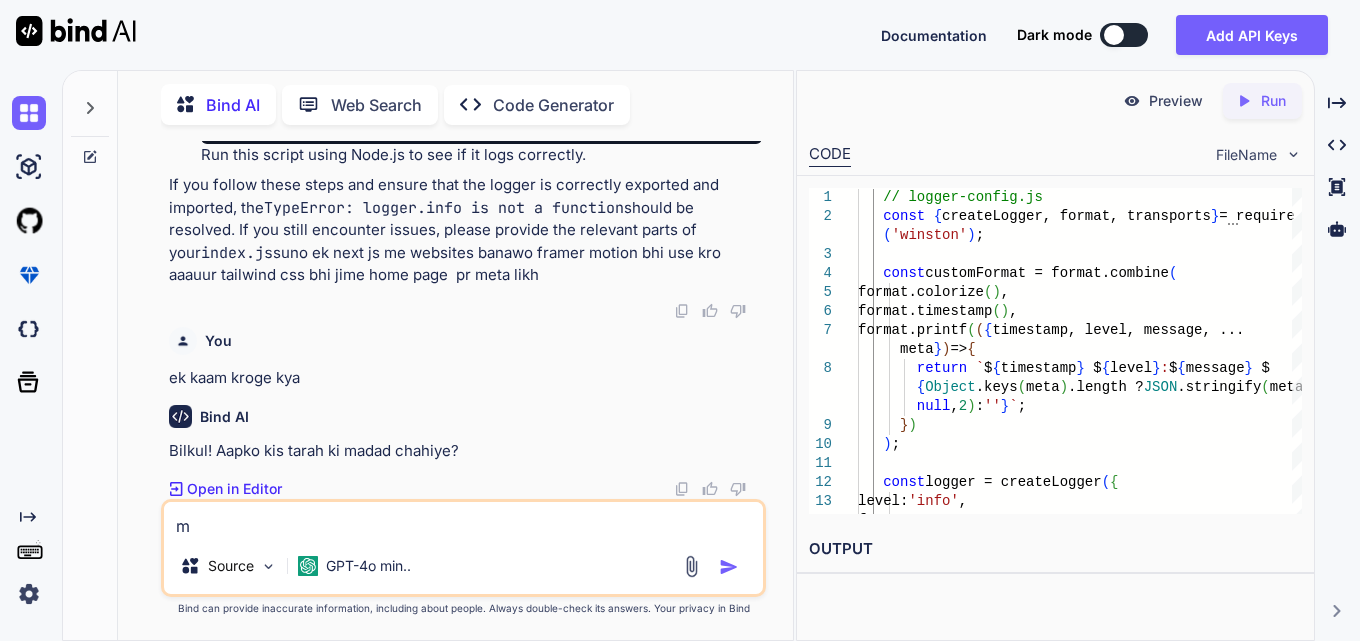 type on "x" 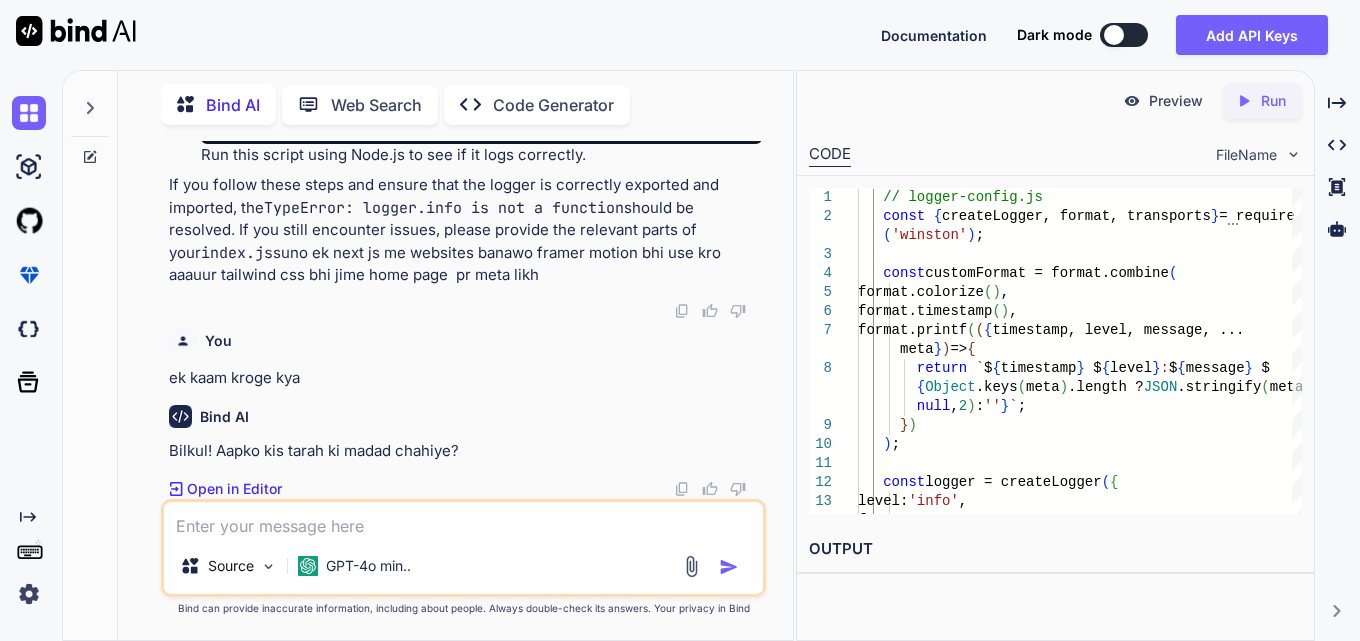 type on "x" 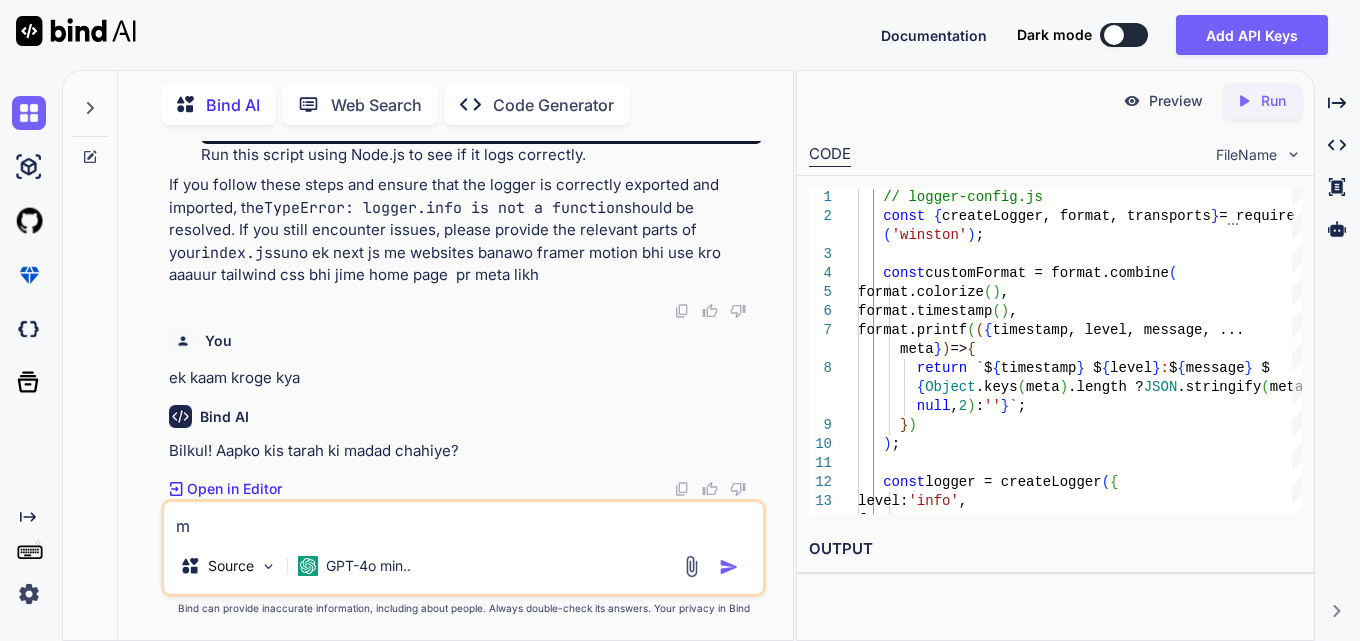 type on "x" 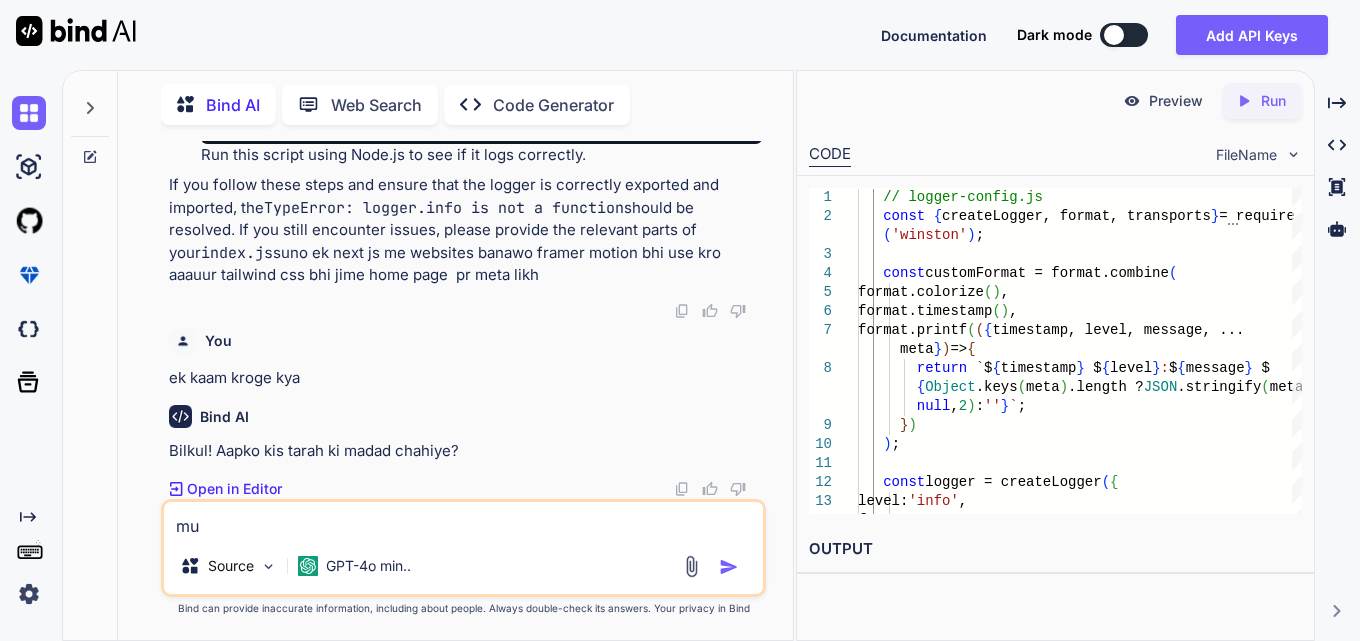 type on "x" 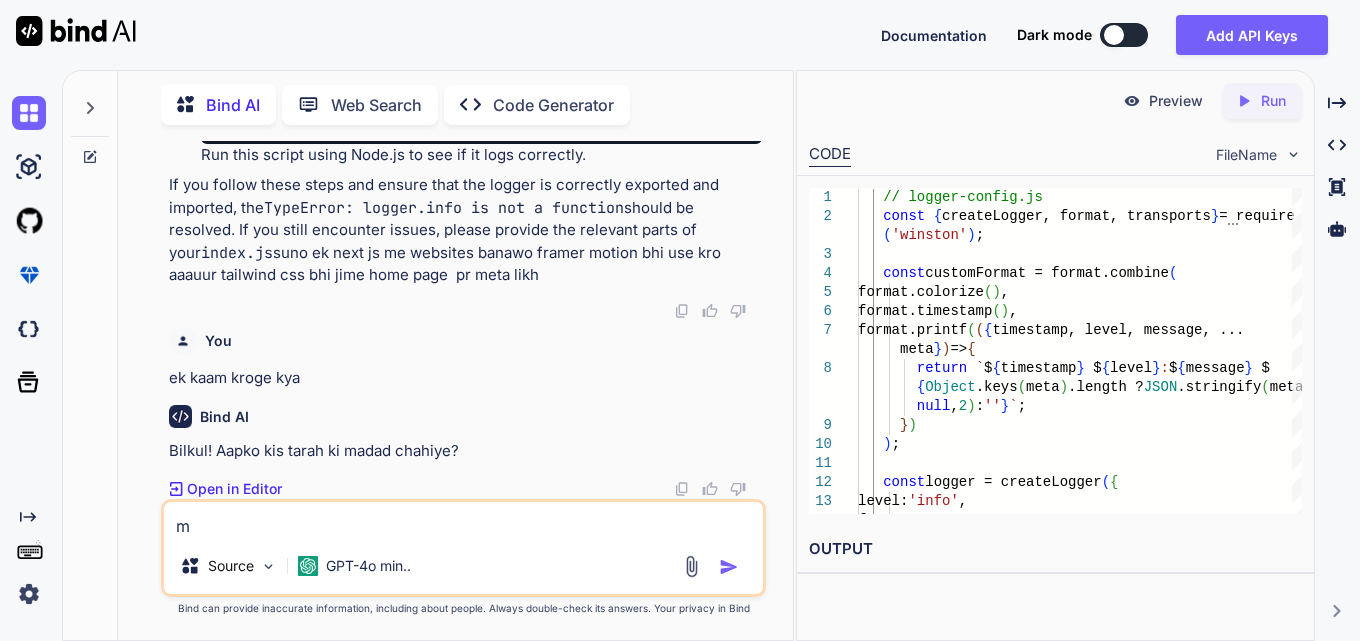 type on "x" 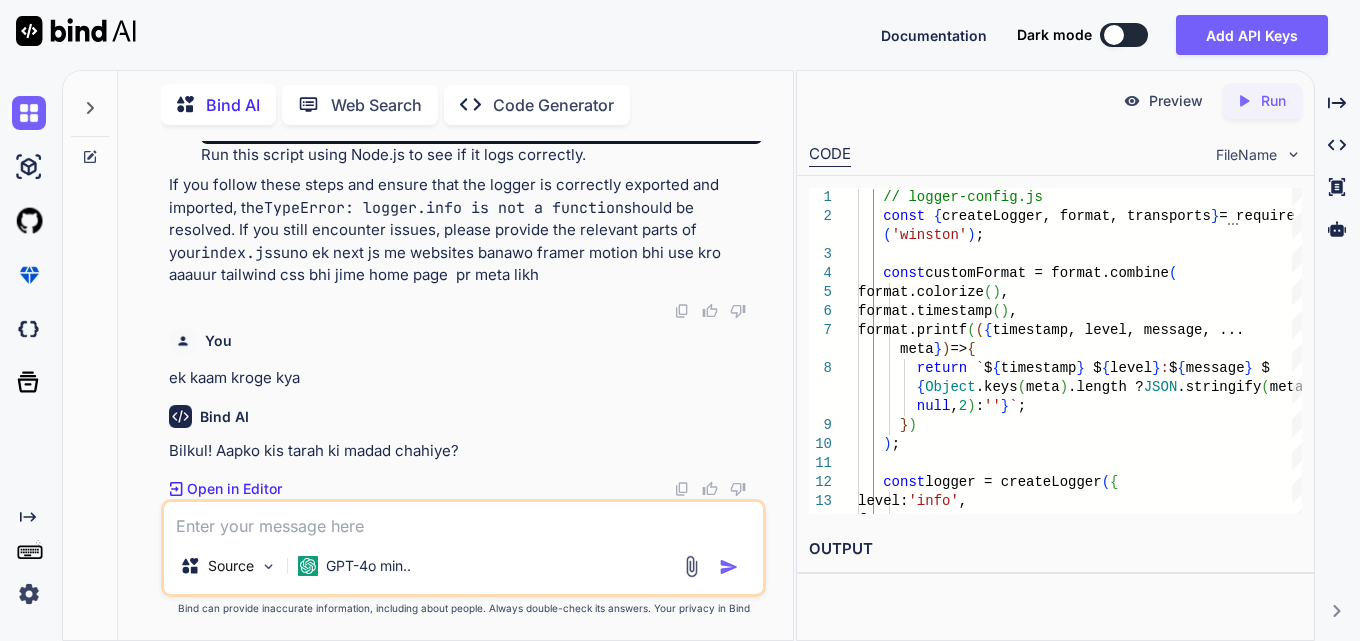 type on "x" 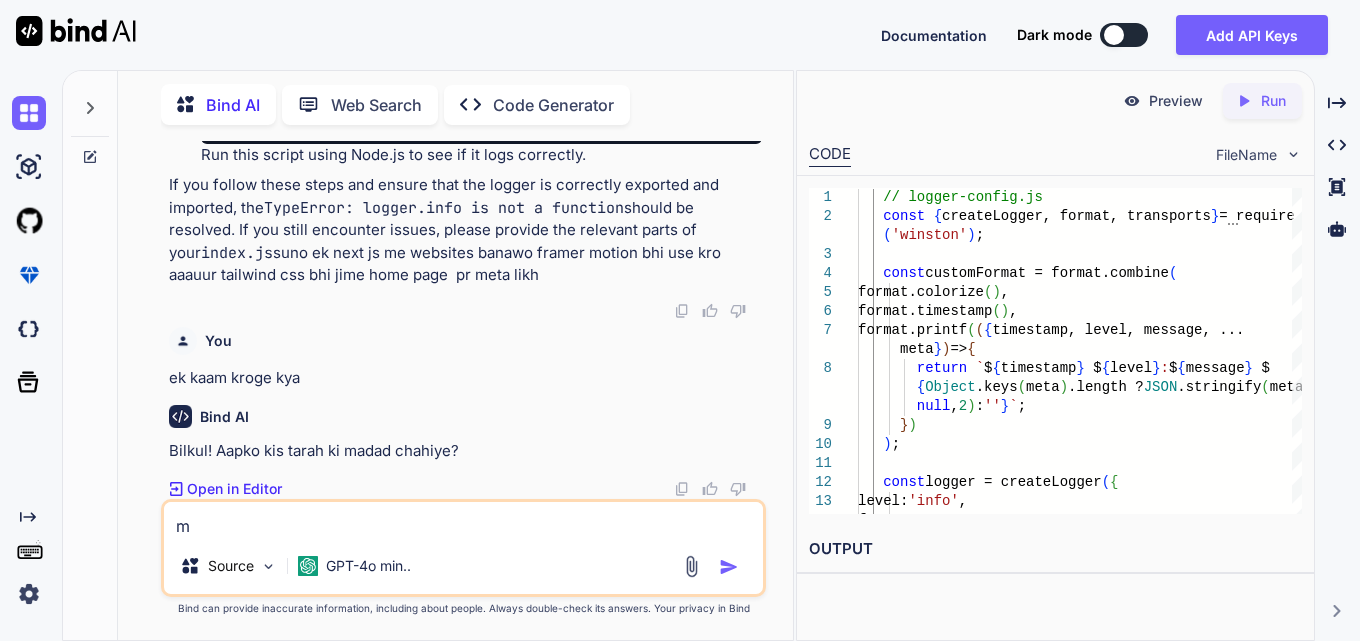 type on "x" 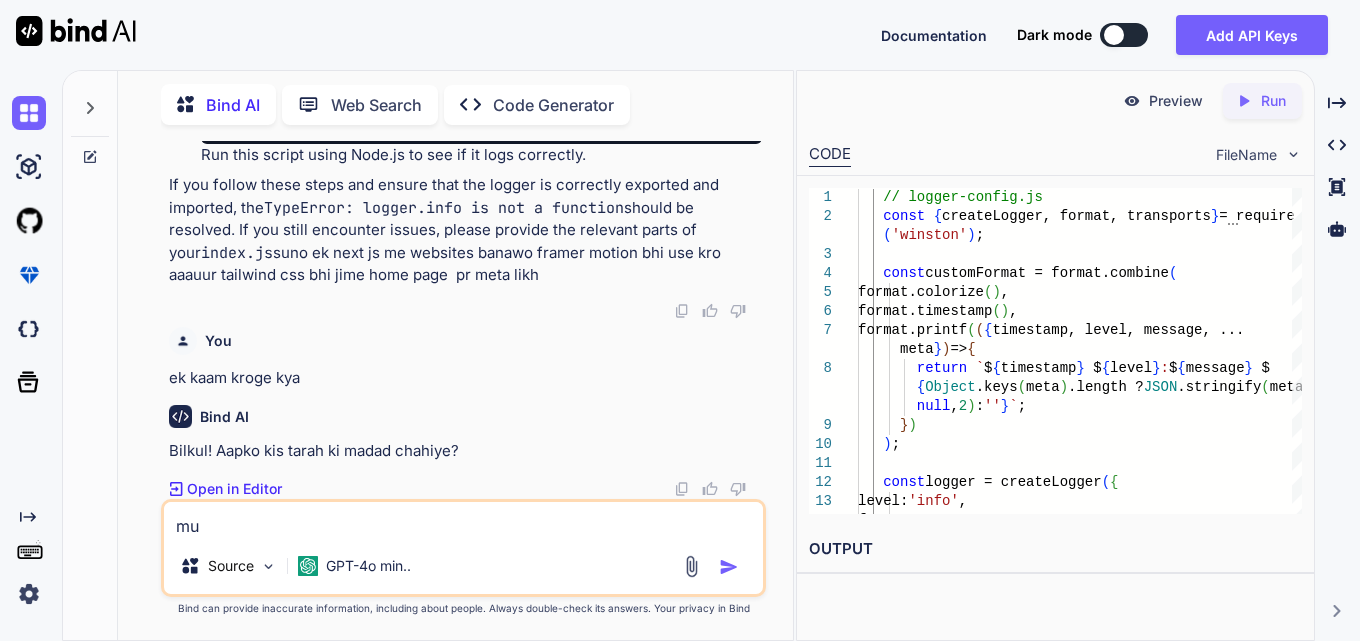 type on "x" 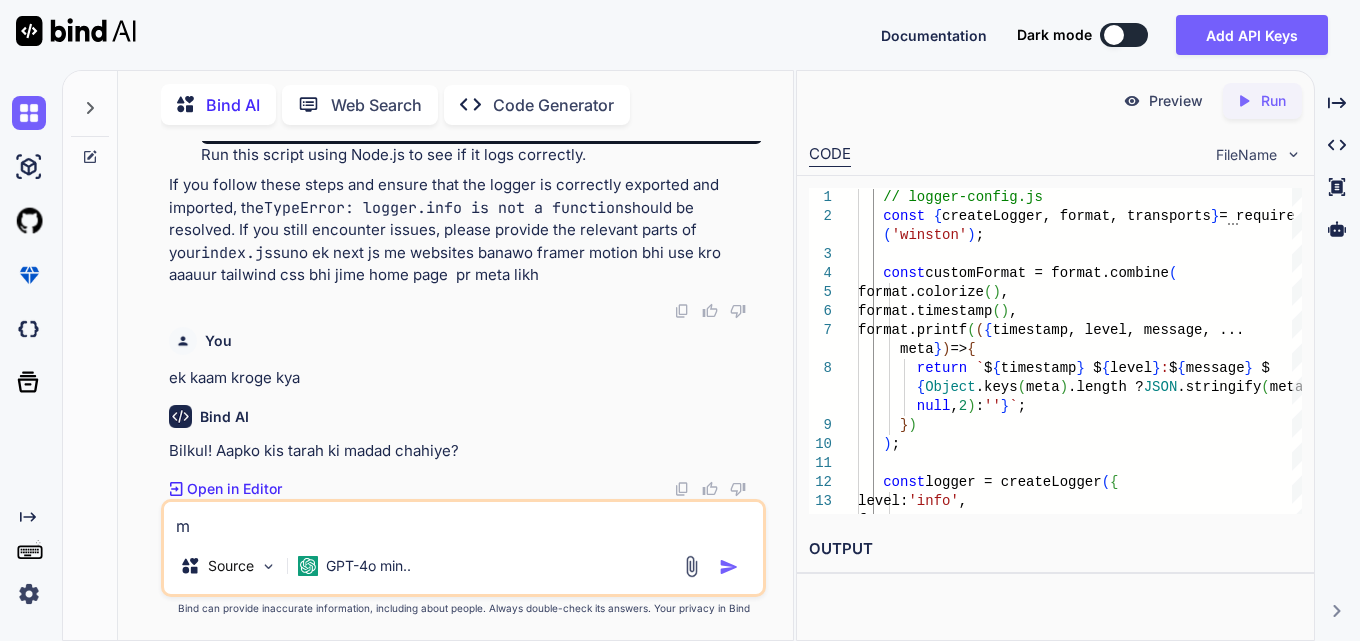 type on "x" 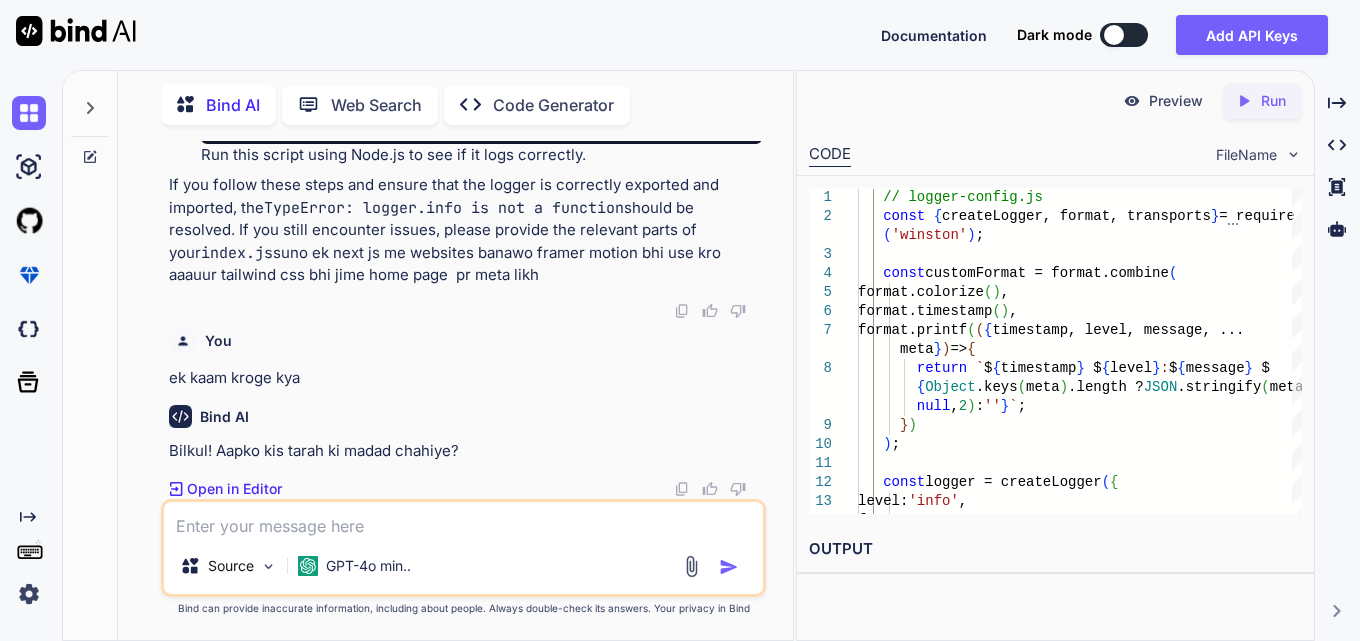type on "m" 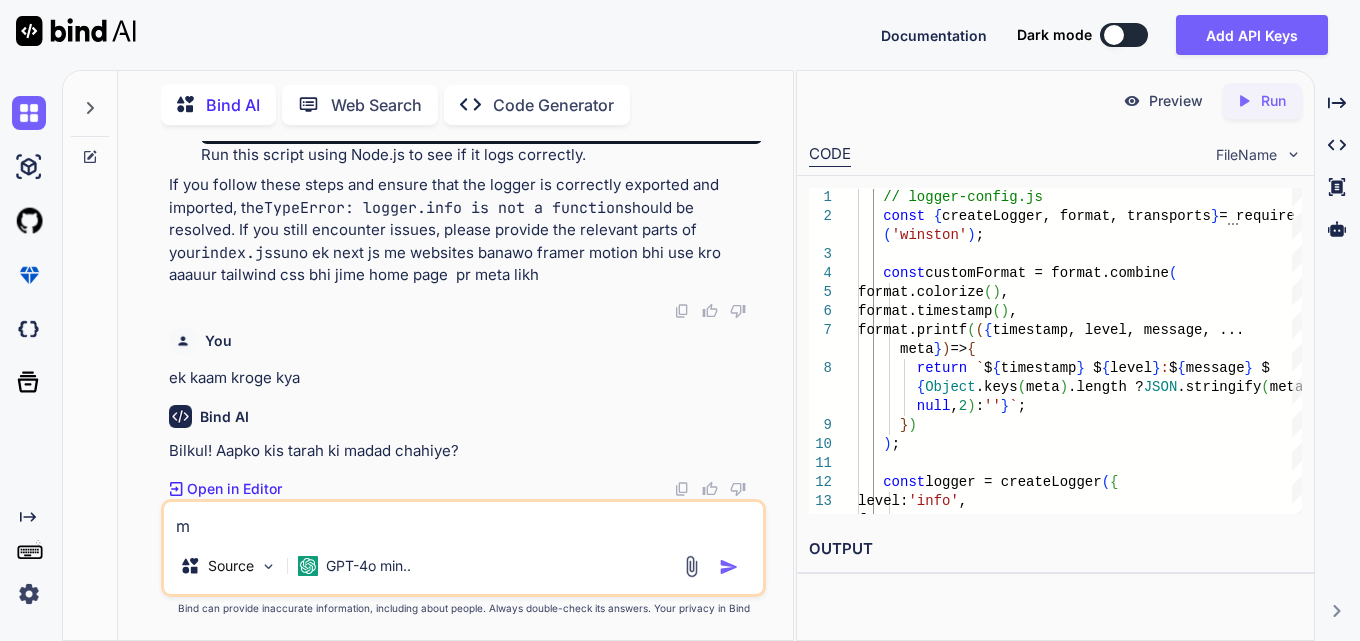 type on "x" 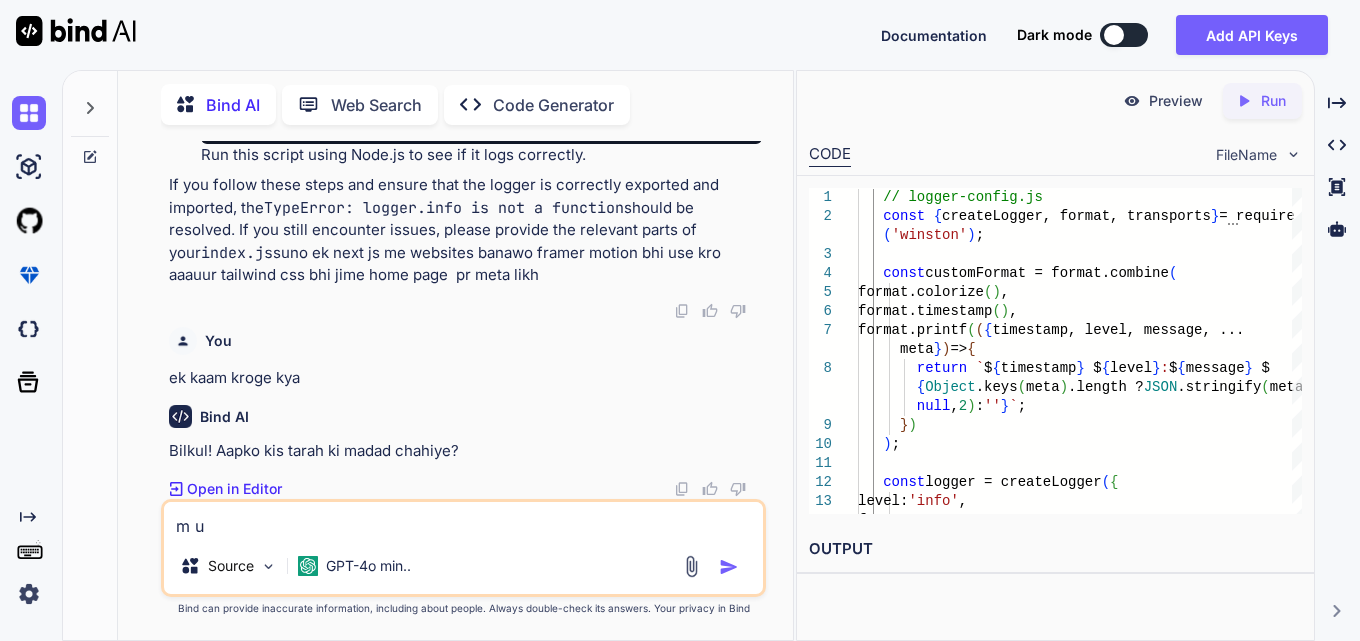 type on "x" 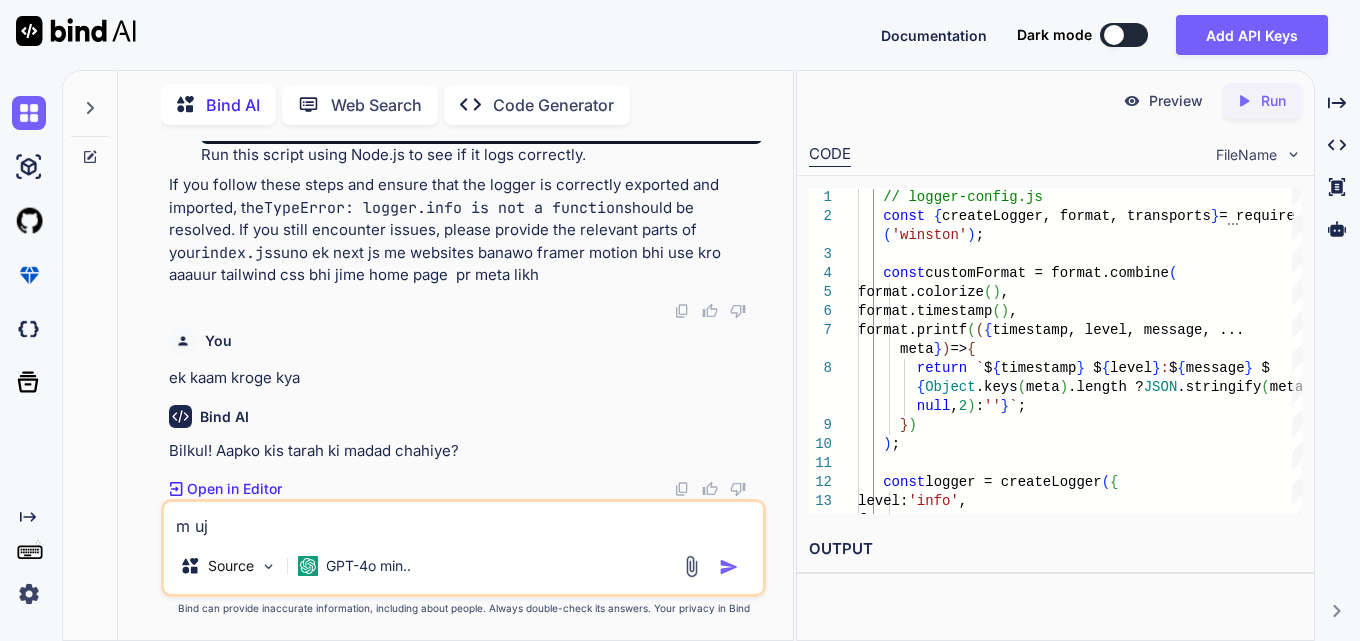 type on "x" 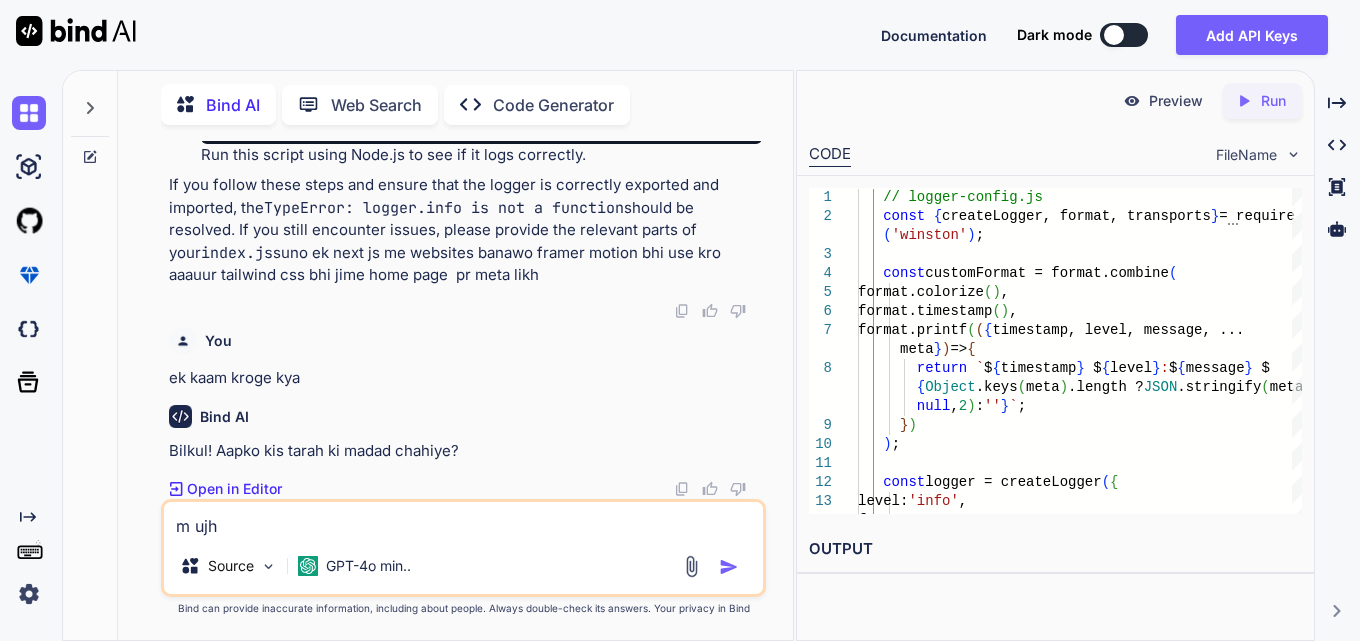 type on "x" 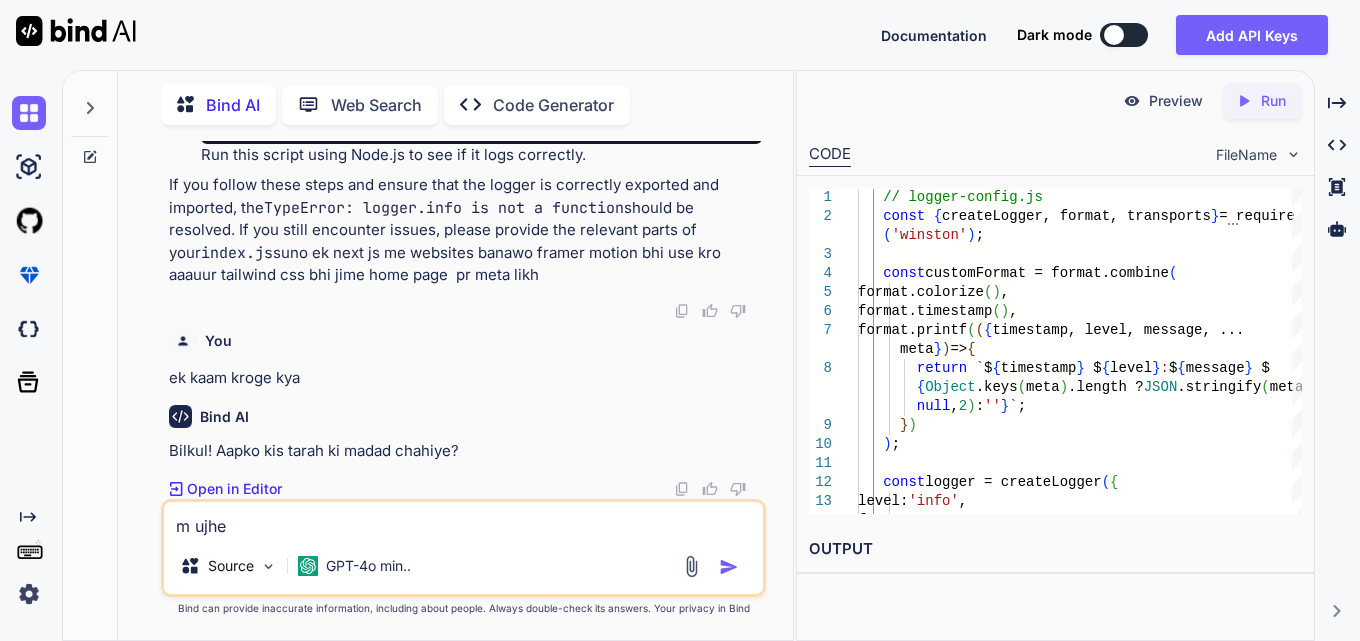 type on "x" 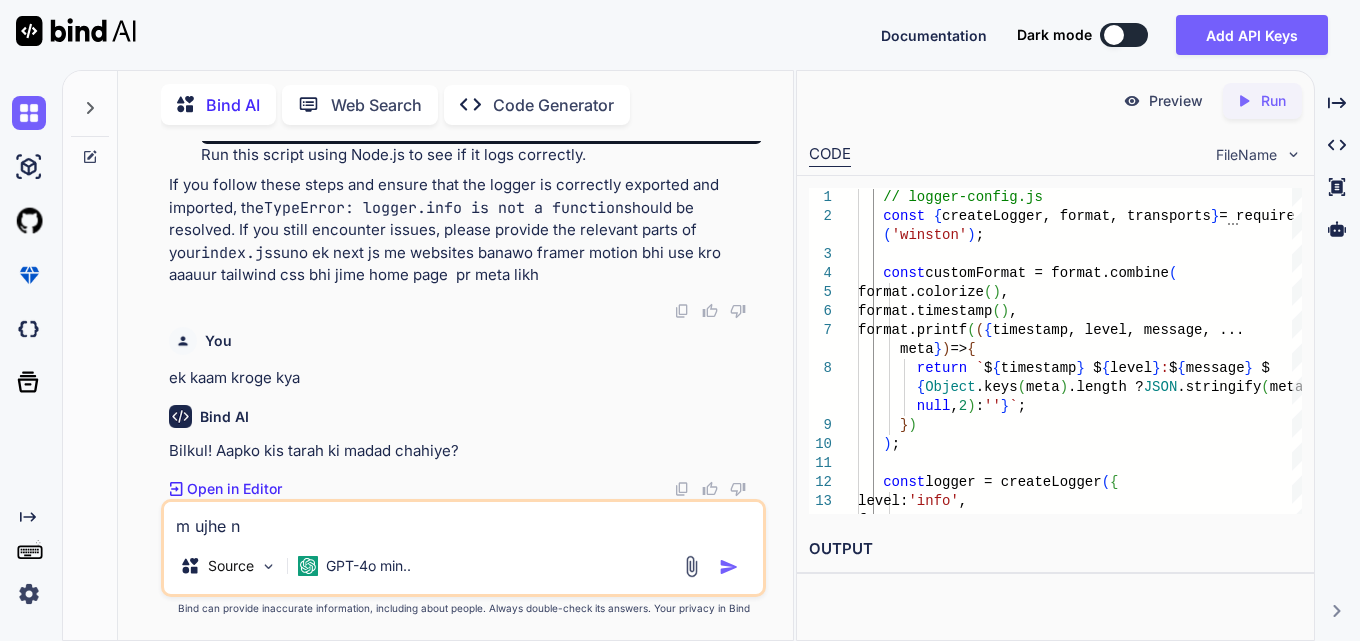 type on "x" 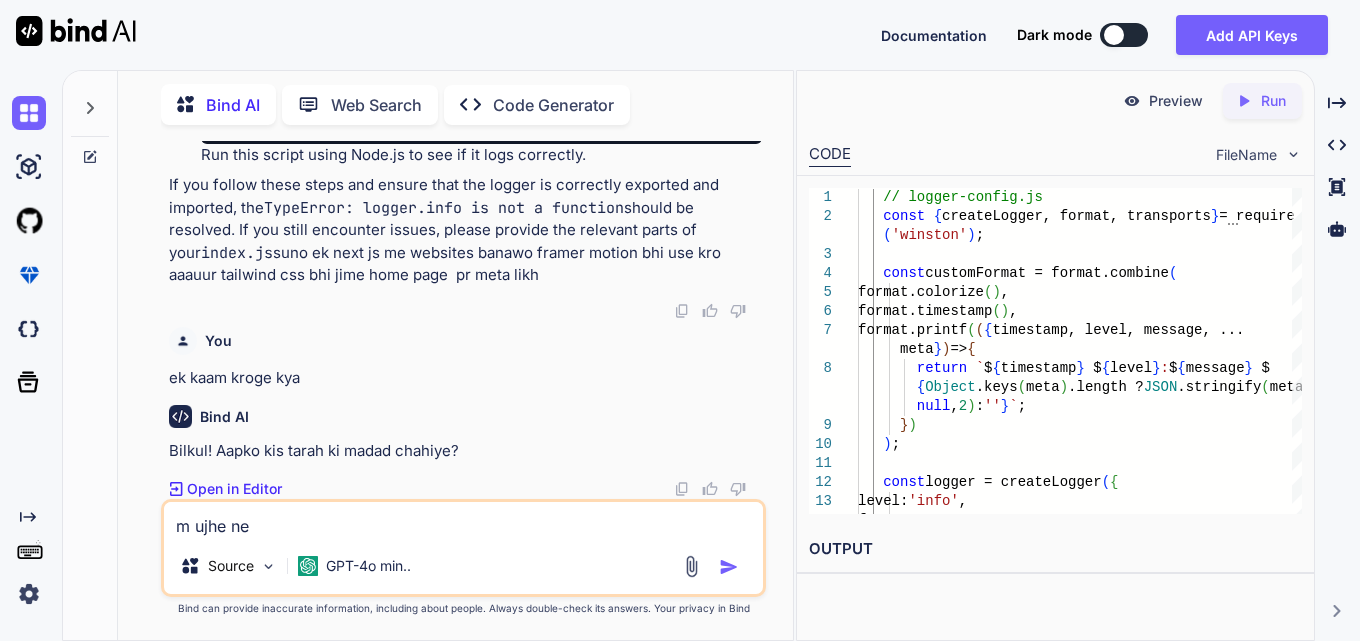 type on "x" 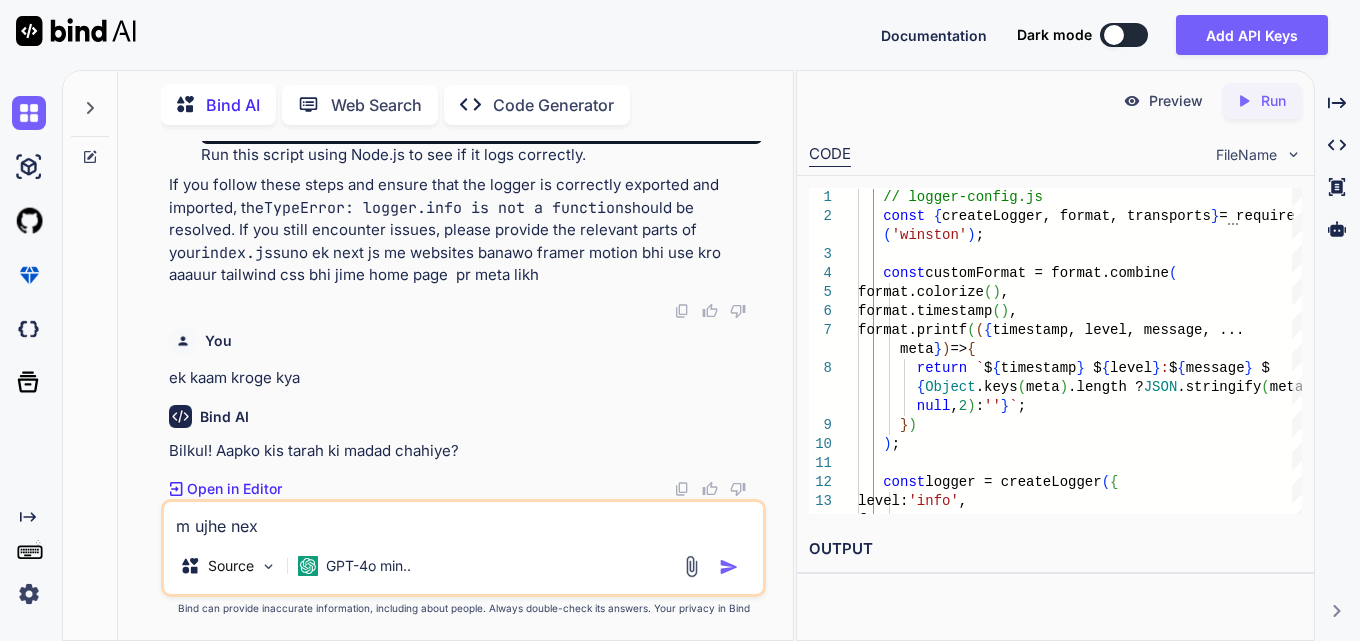 type on "x" 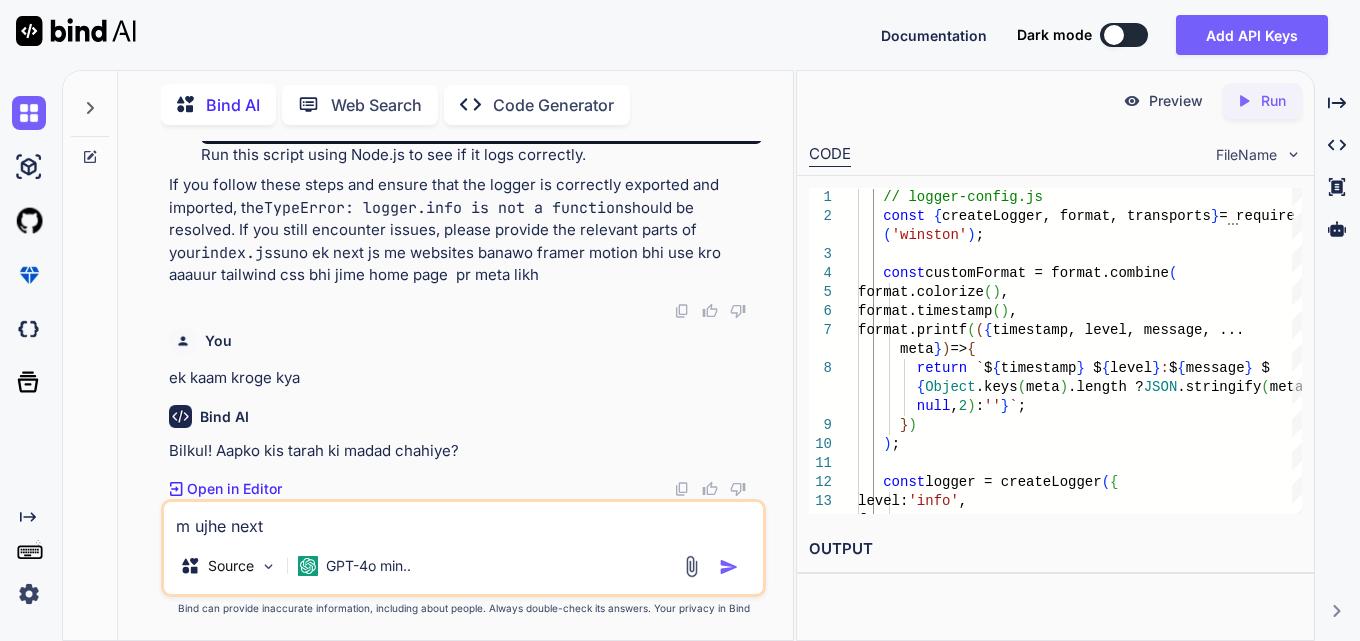 type on "x" 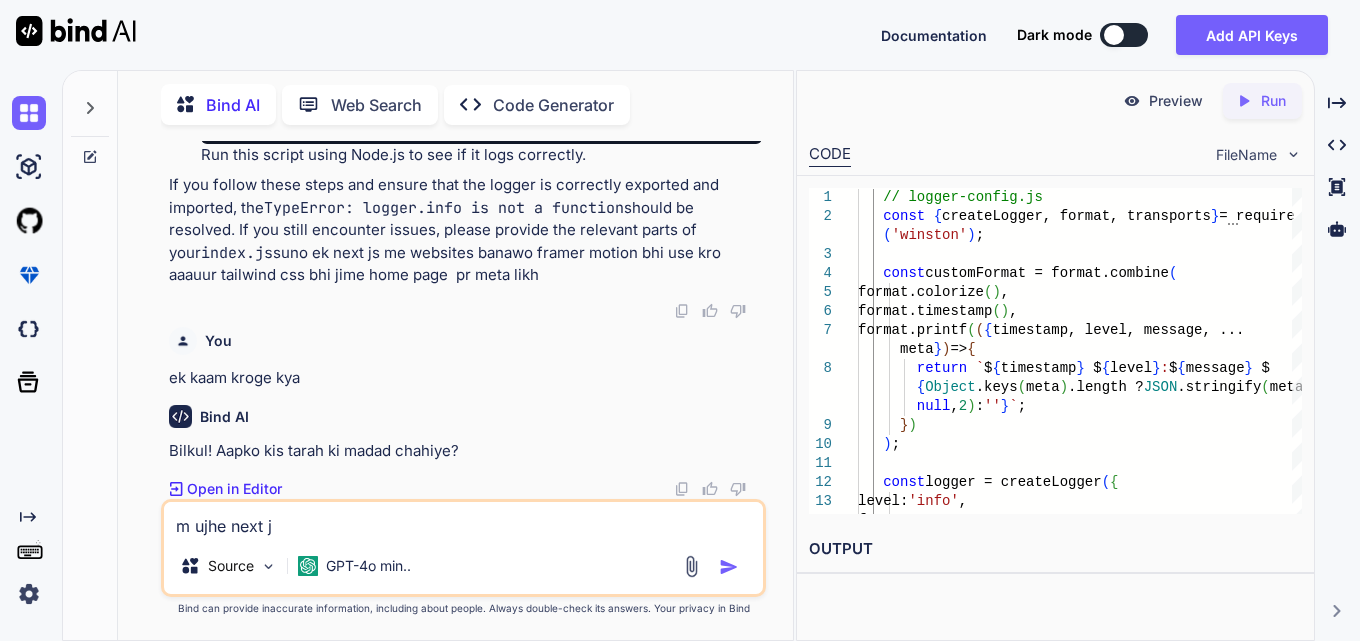 type on "m ujhe next ja" 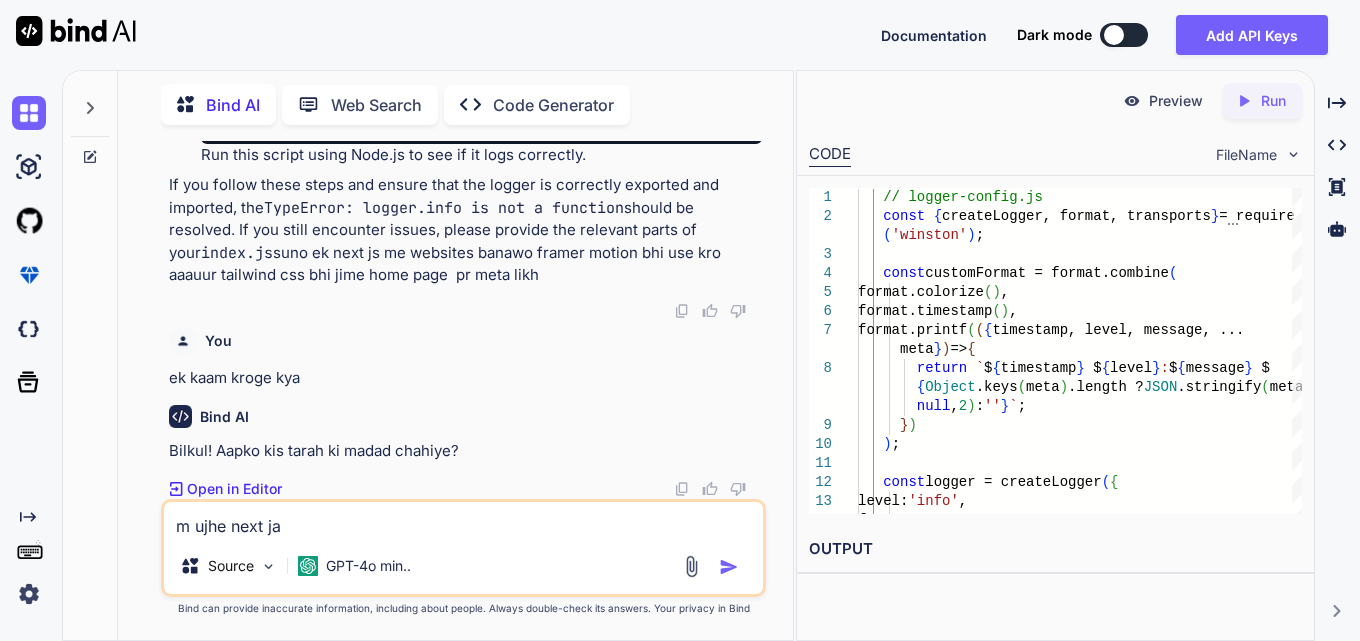 type on "x" 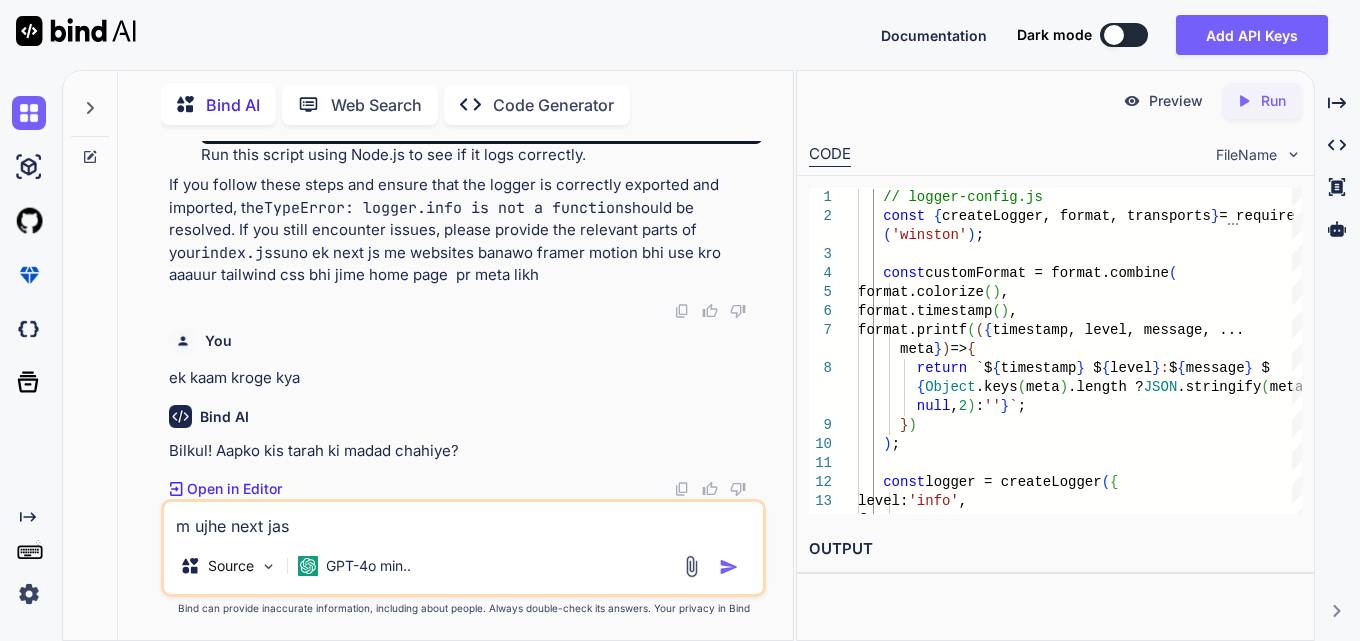 type on "x" 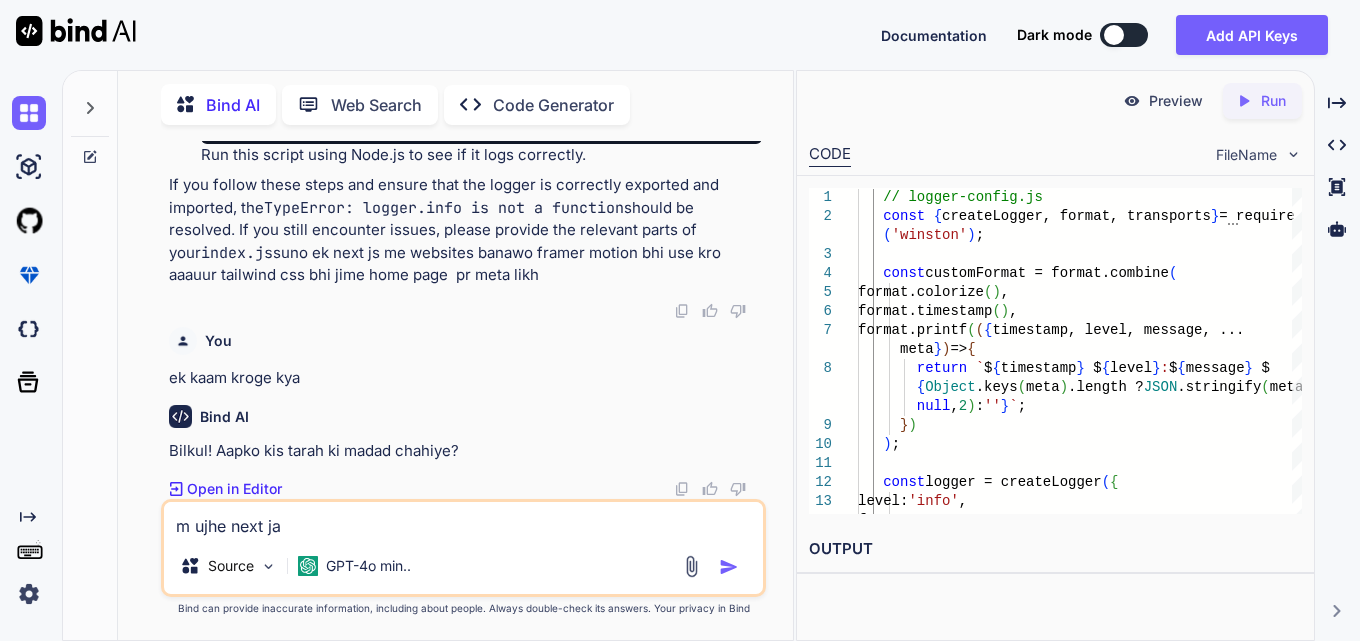 type on "x" 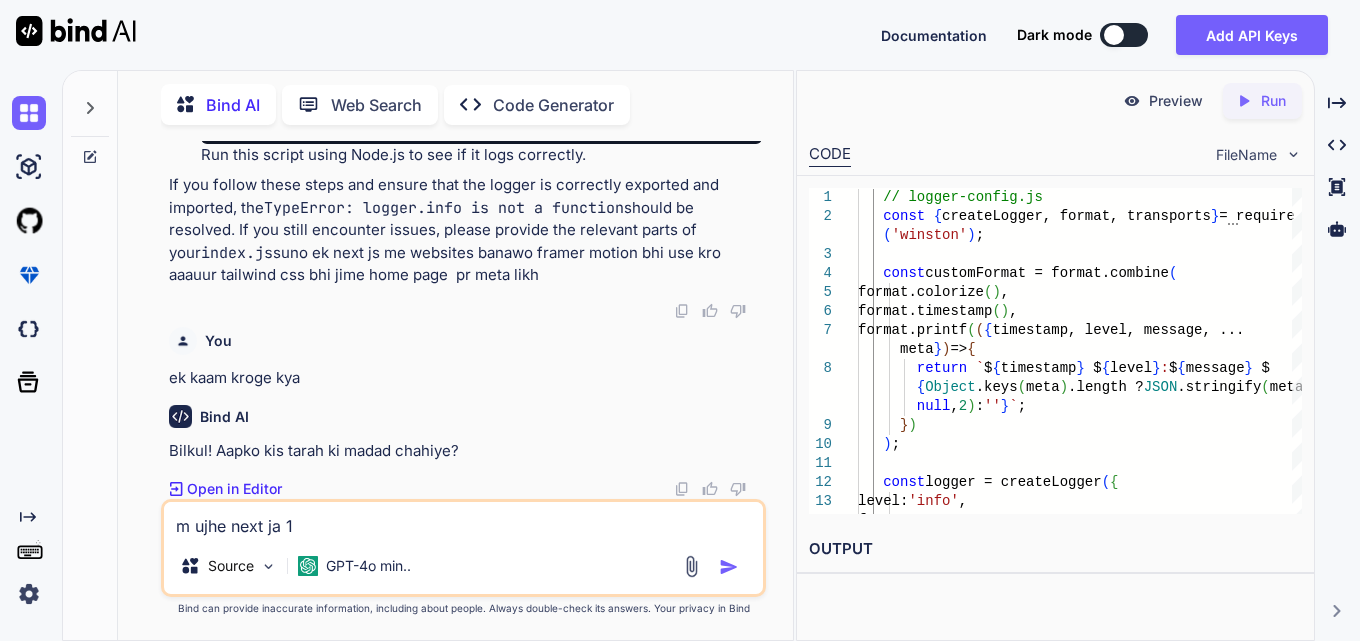 type on "x" 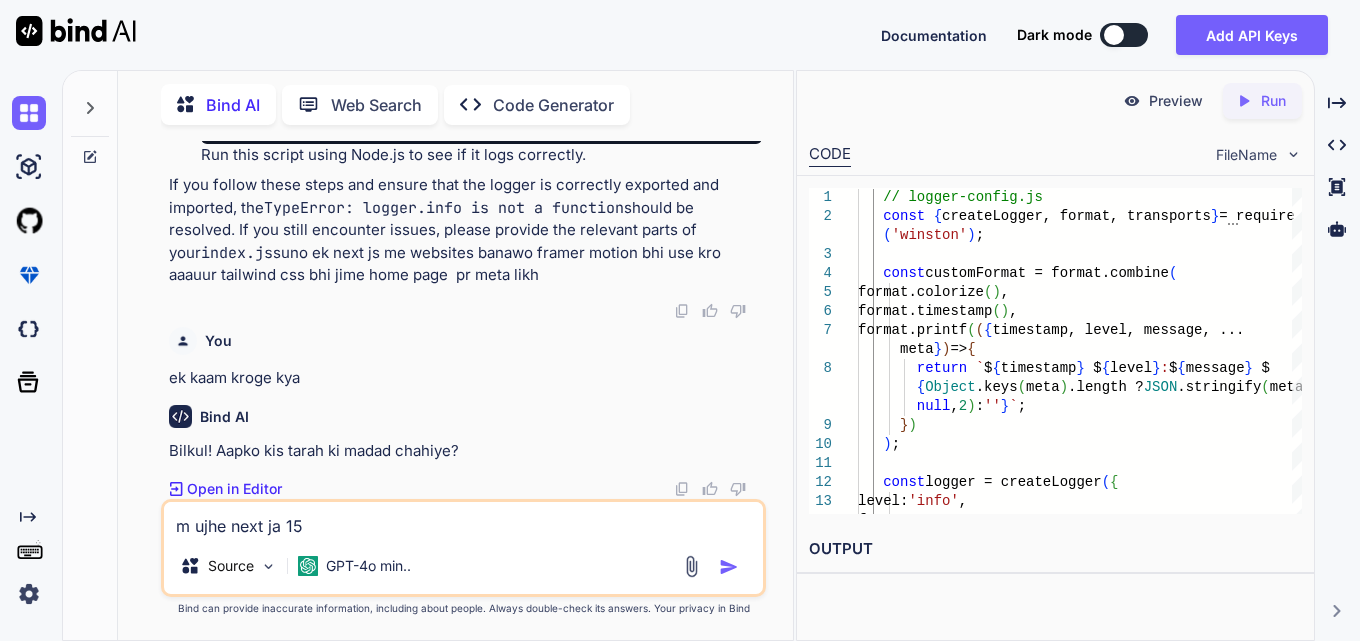 type on "x" 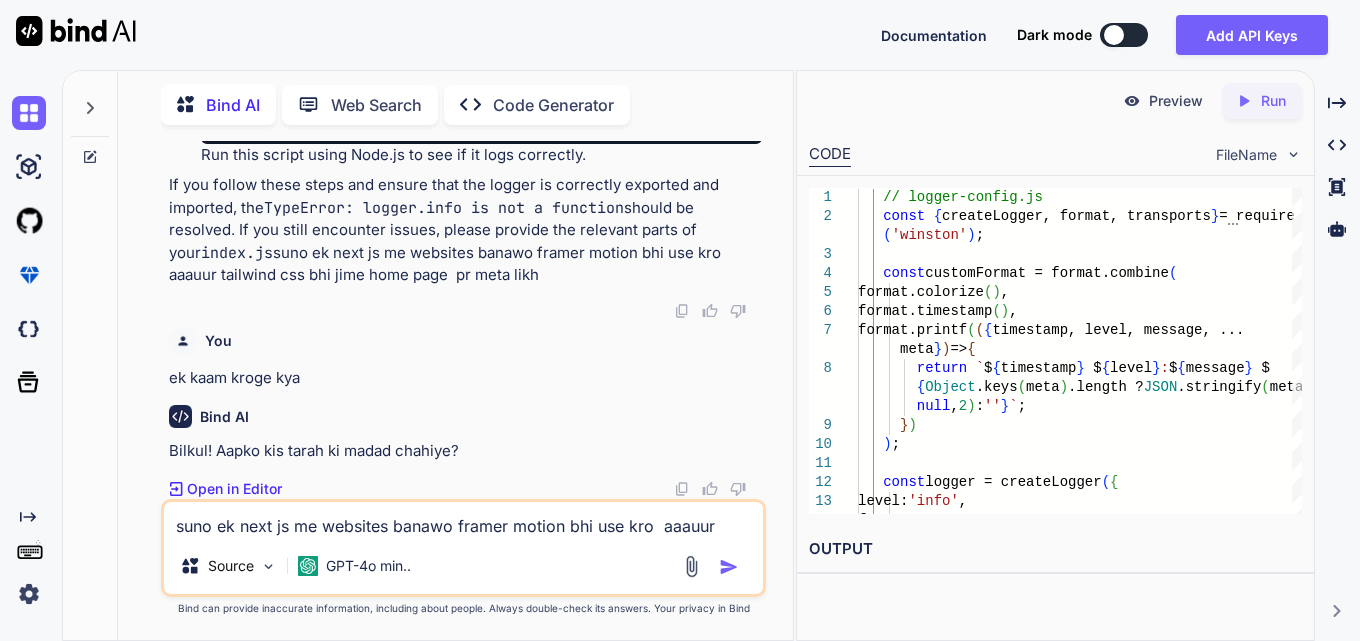 type on "x" 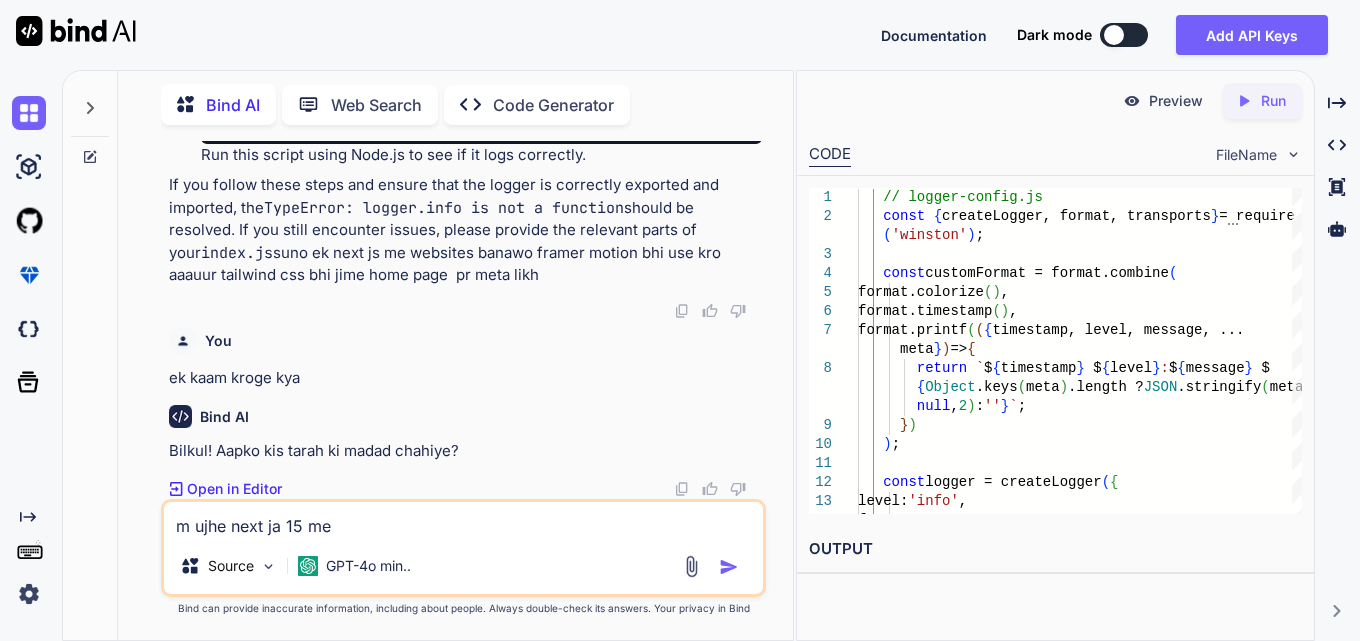 type on "x" 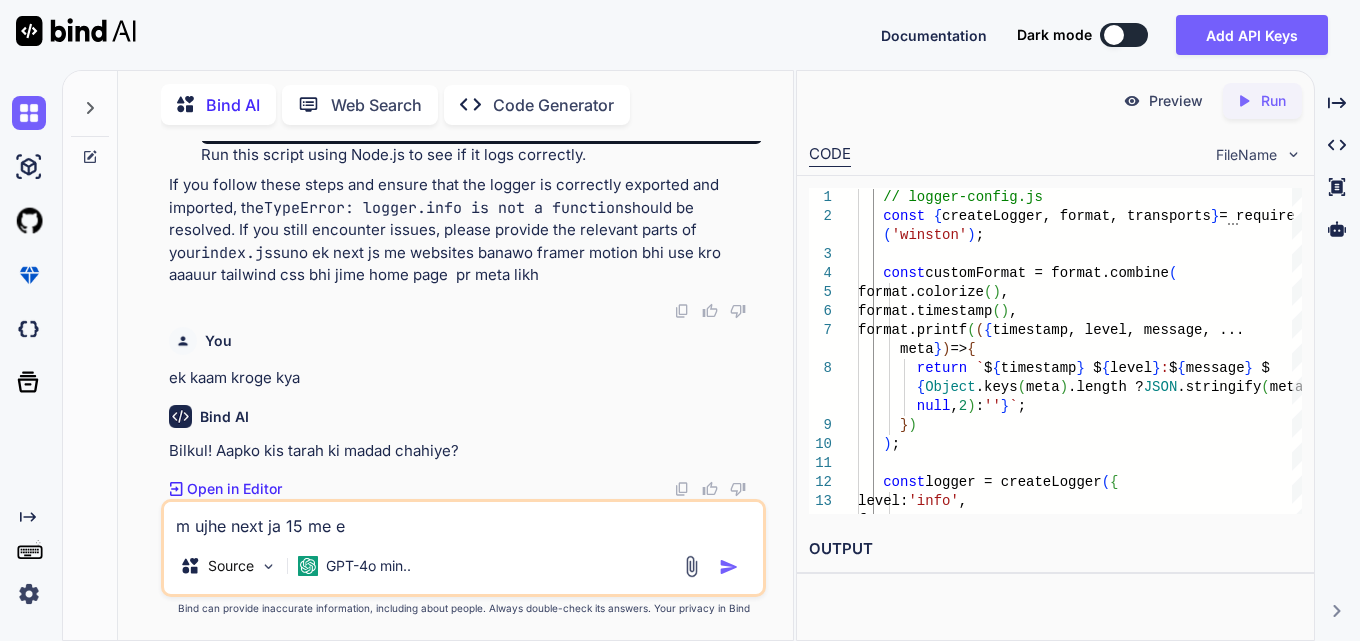 type on "x" 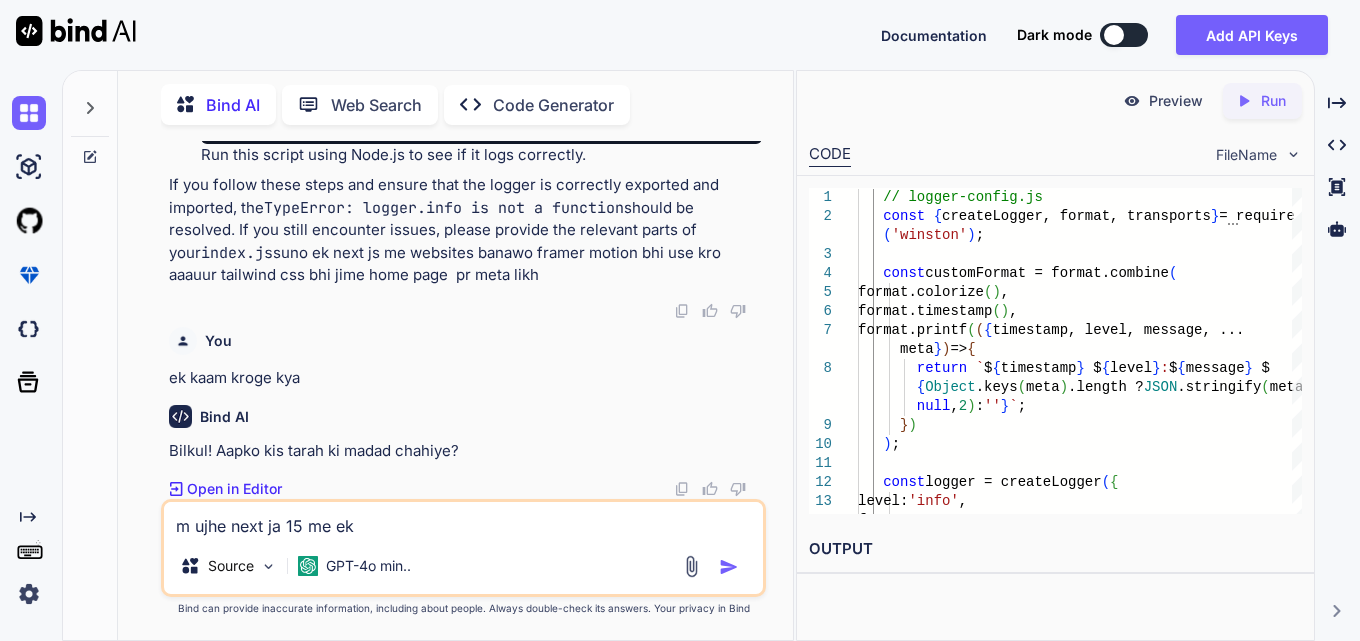 type on "x" 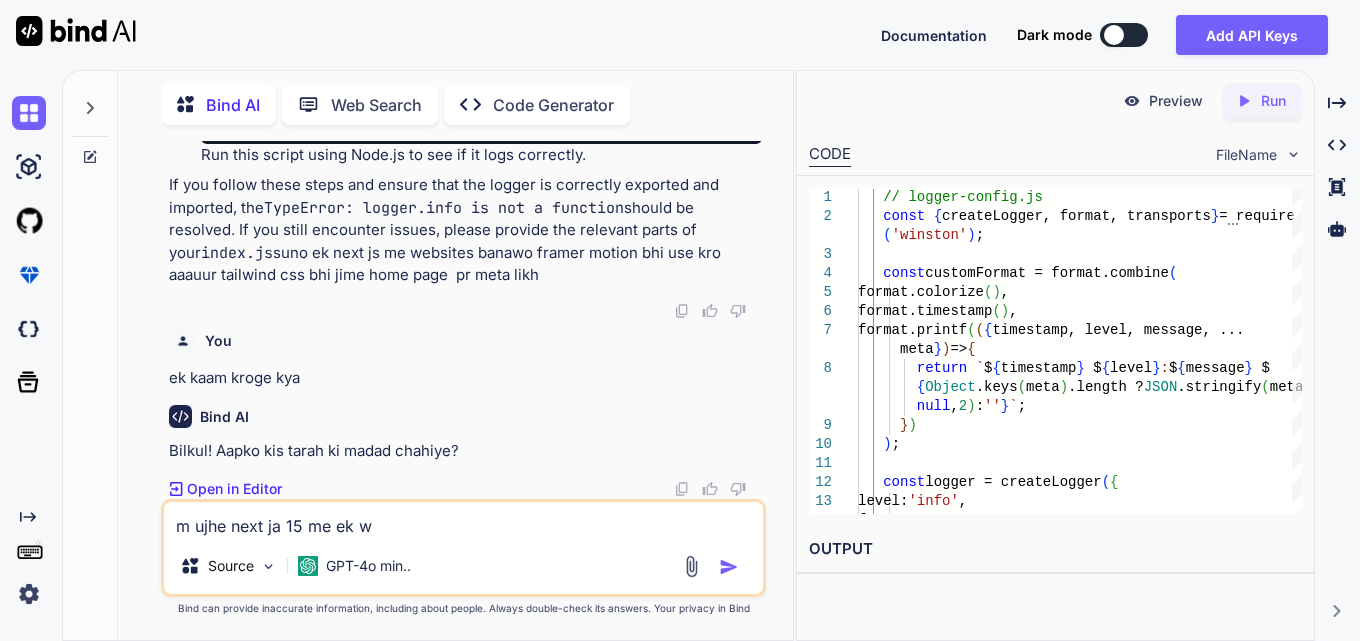 type on "x" 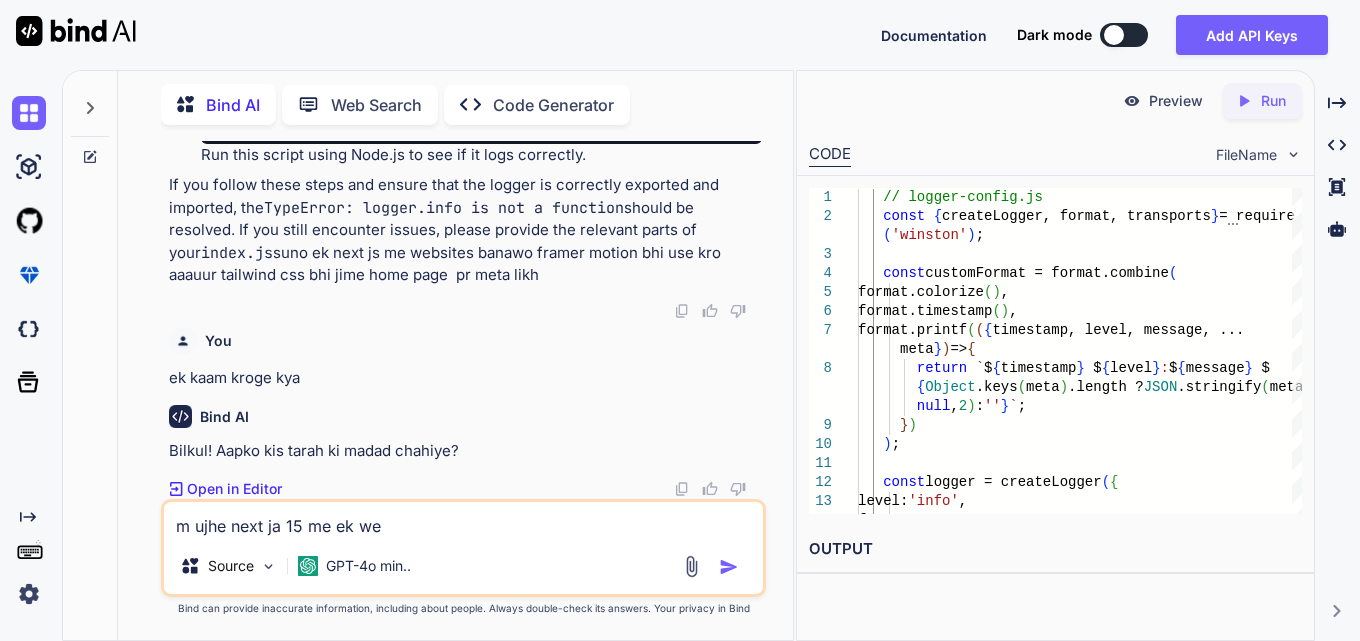 type on "x" 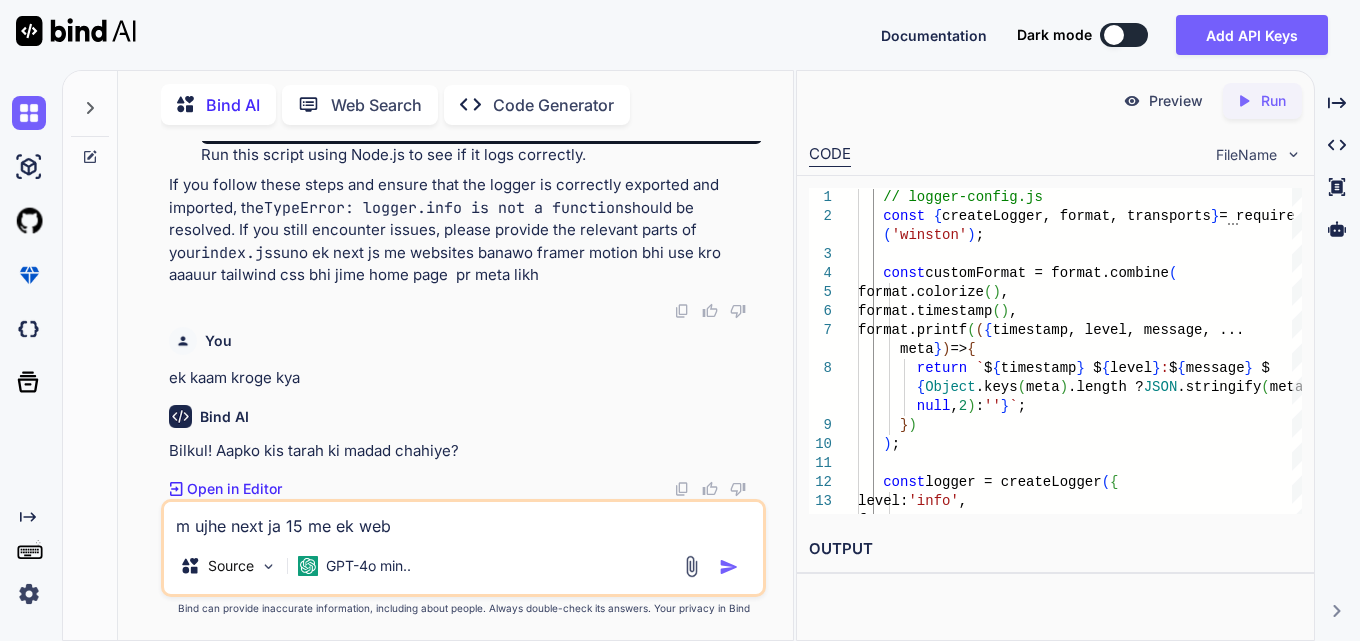 type on "x" 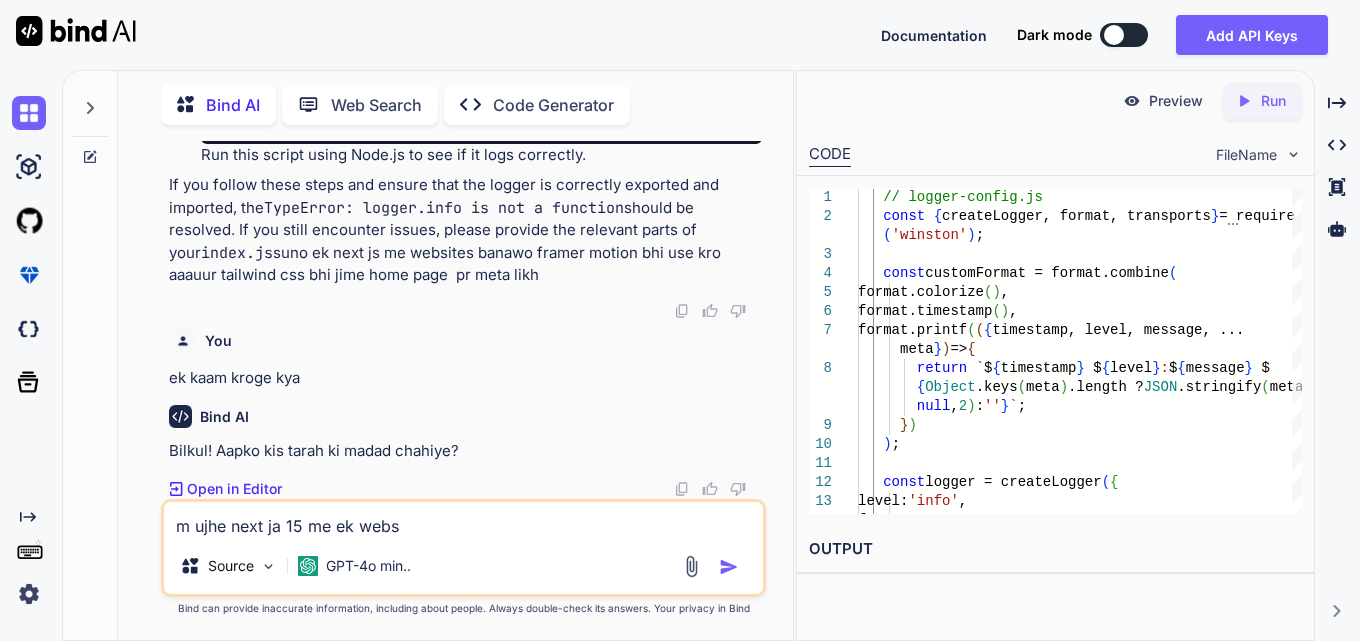 type on "x" 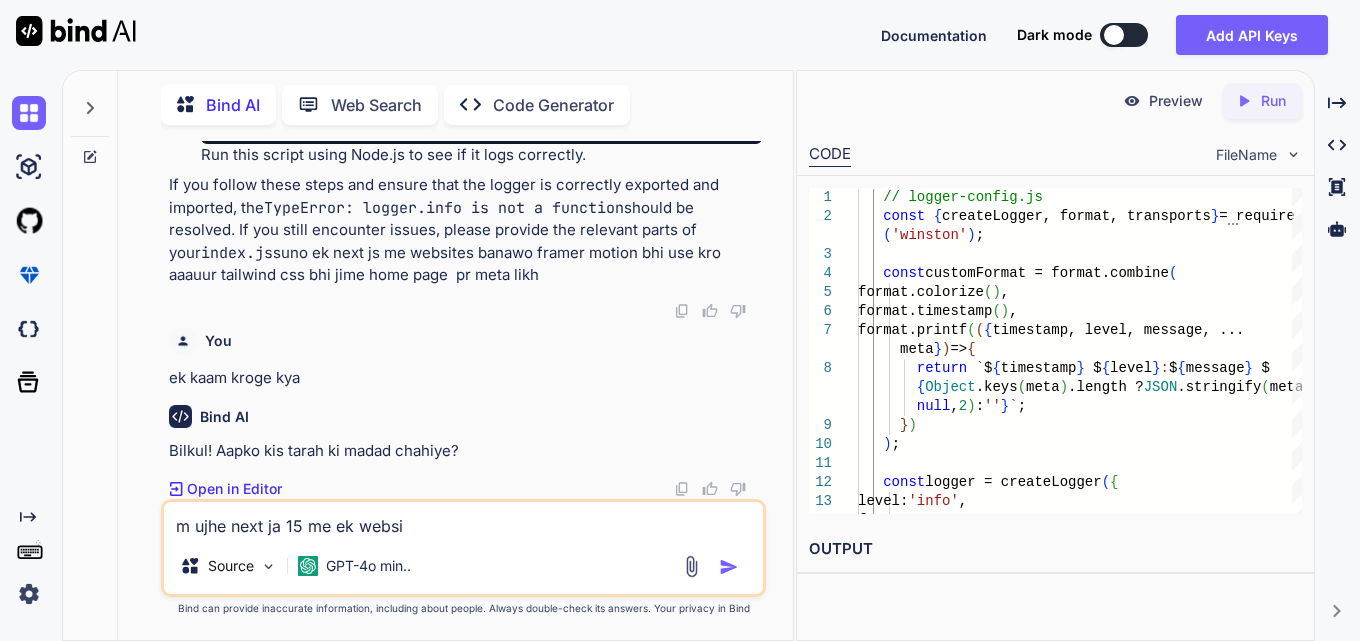 type on "x" 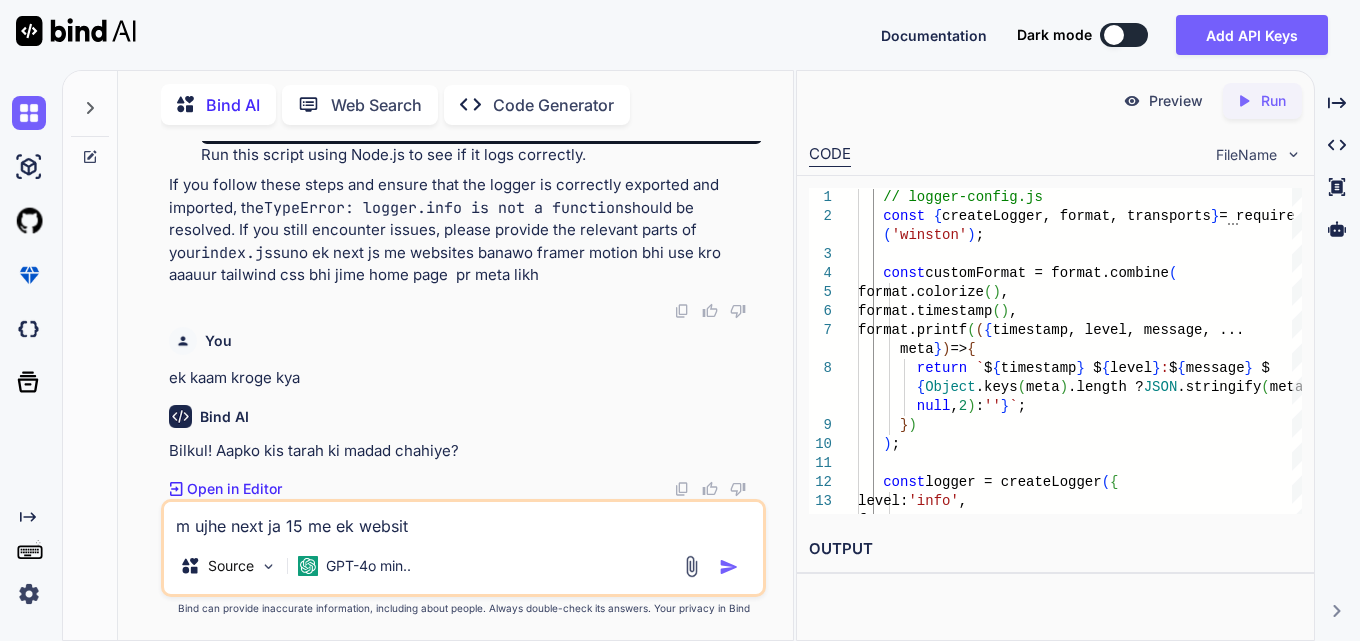 type on "m ujhe next ja 15 me ek website" 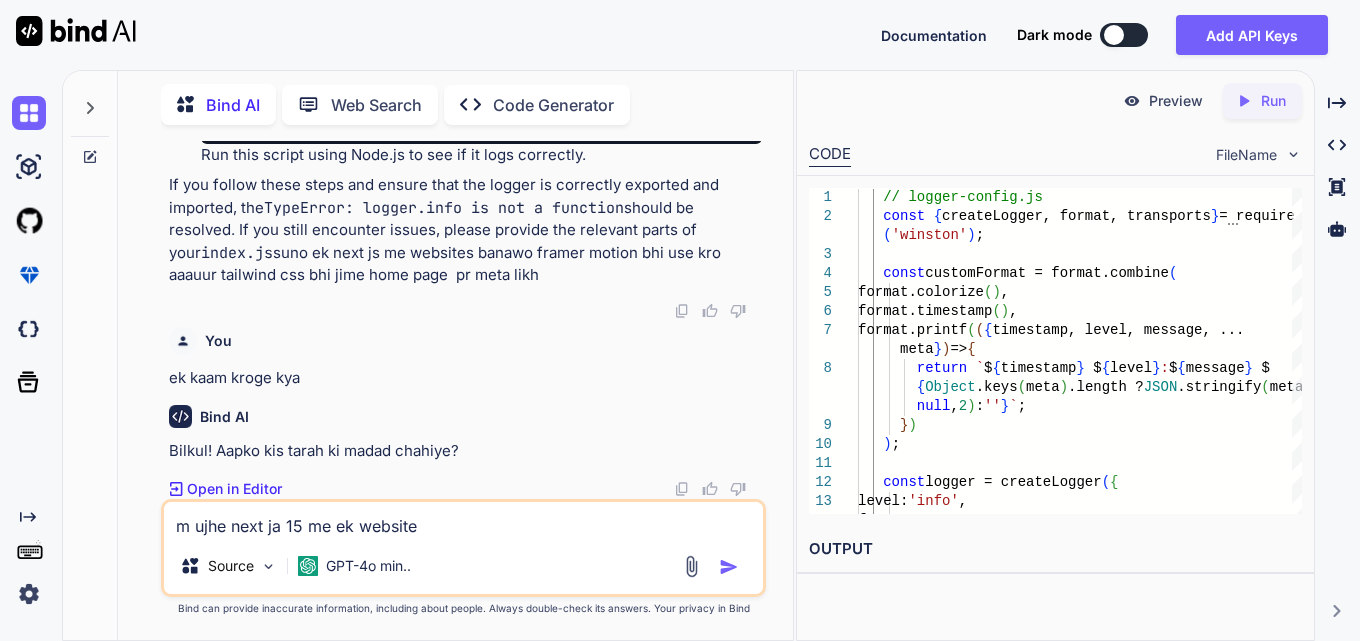 type on "x" 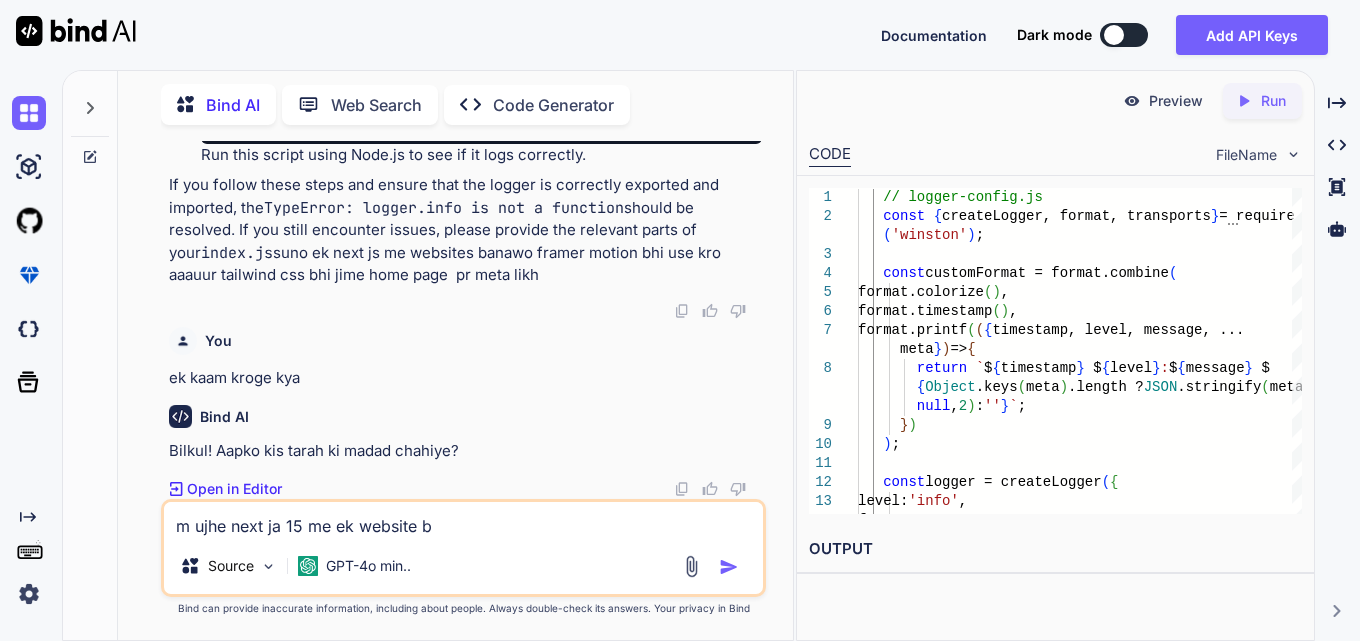 type on "x" 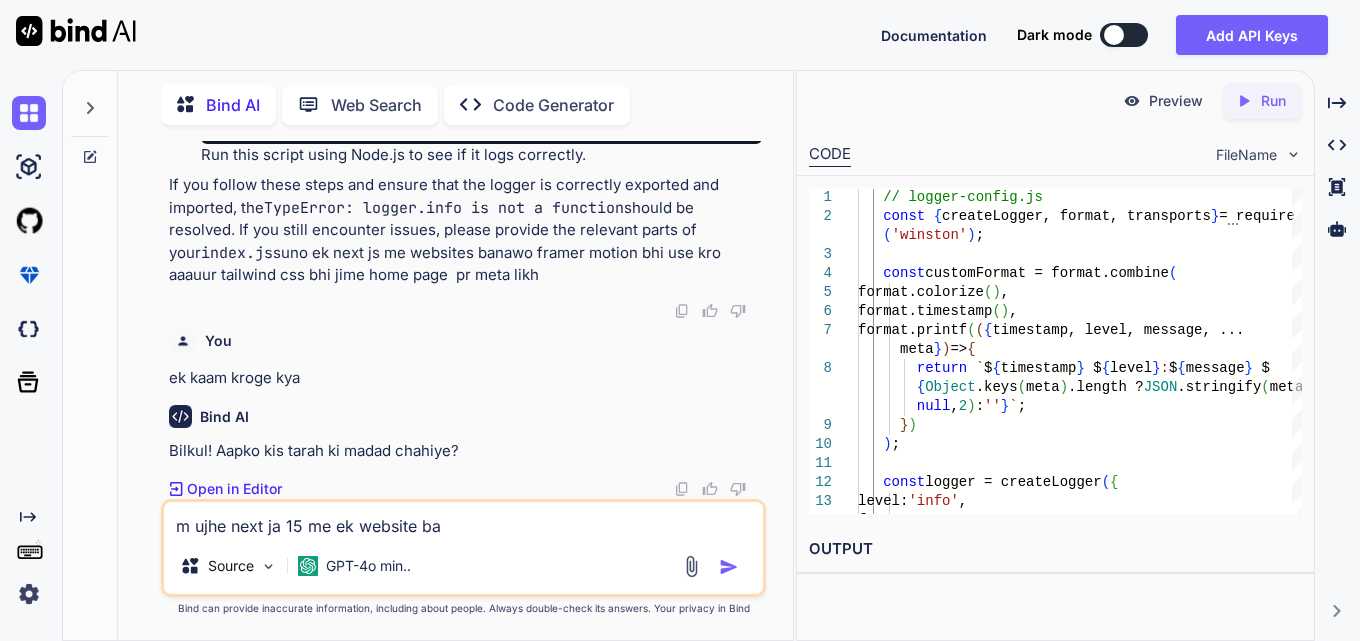 type on "x" 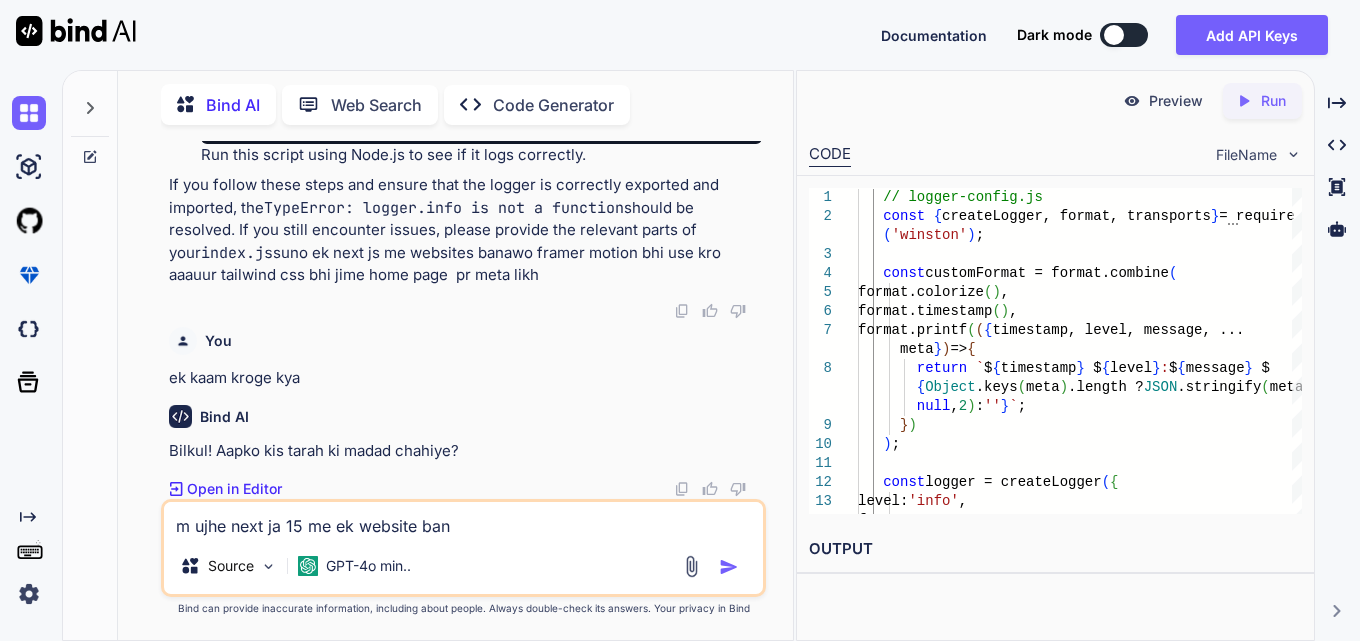 type on "x" 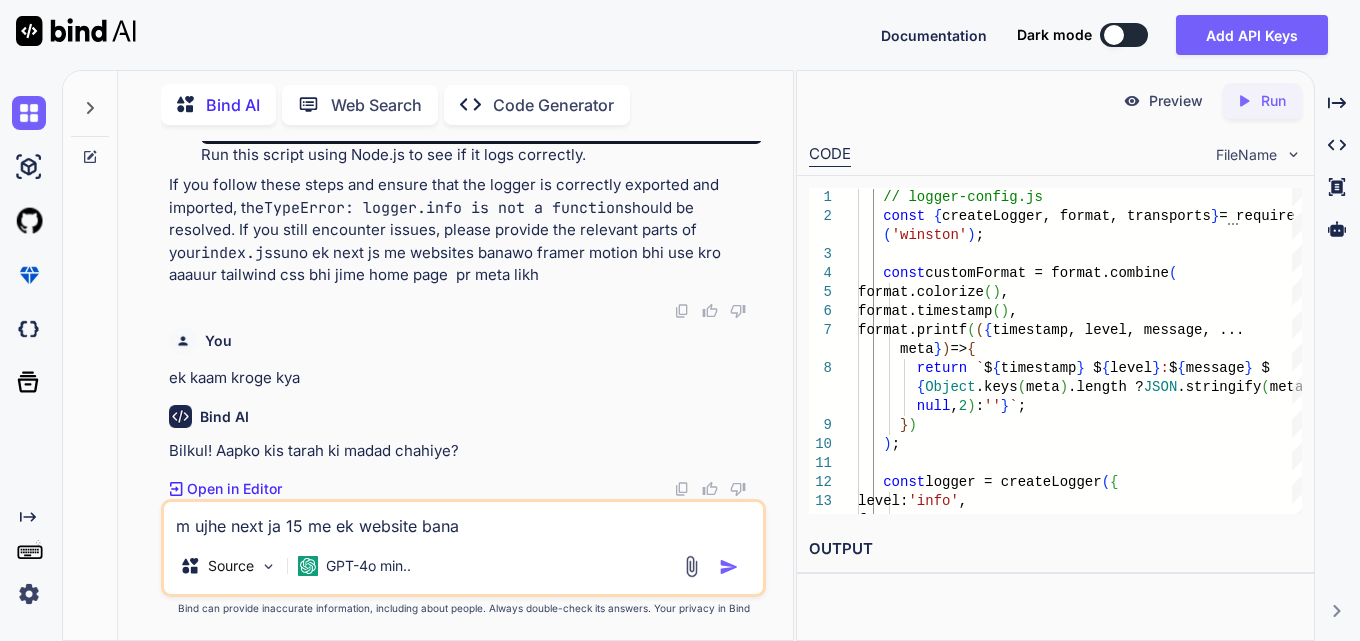 type on "x" 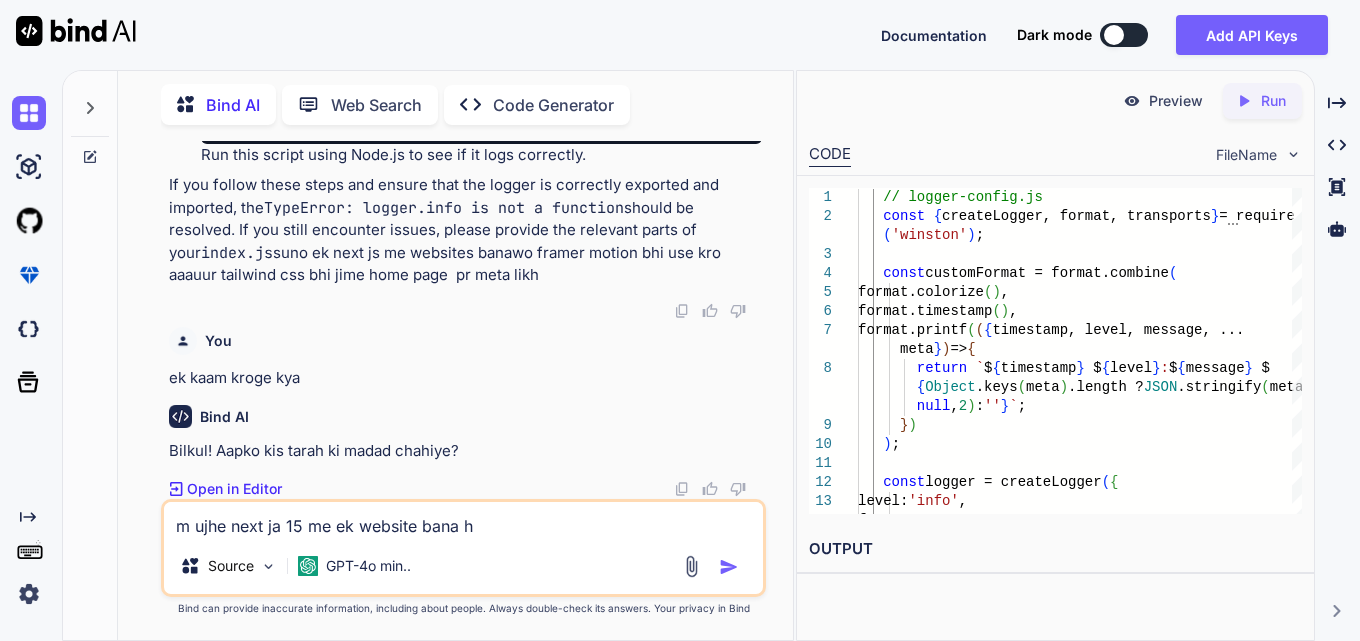 type on "x" 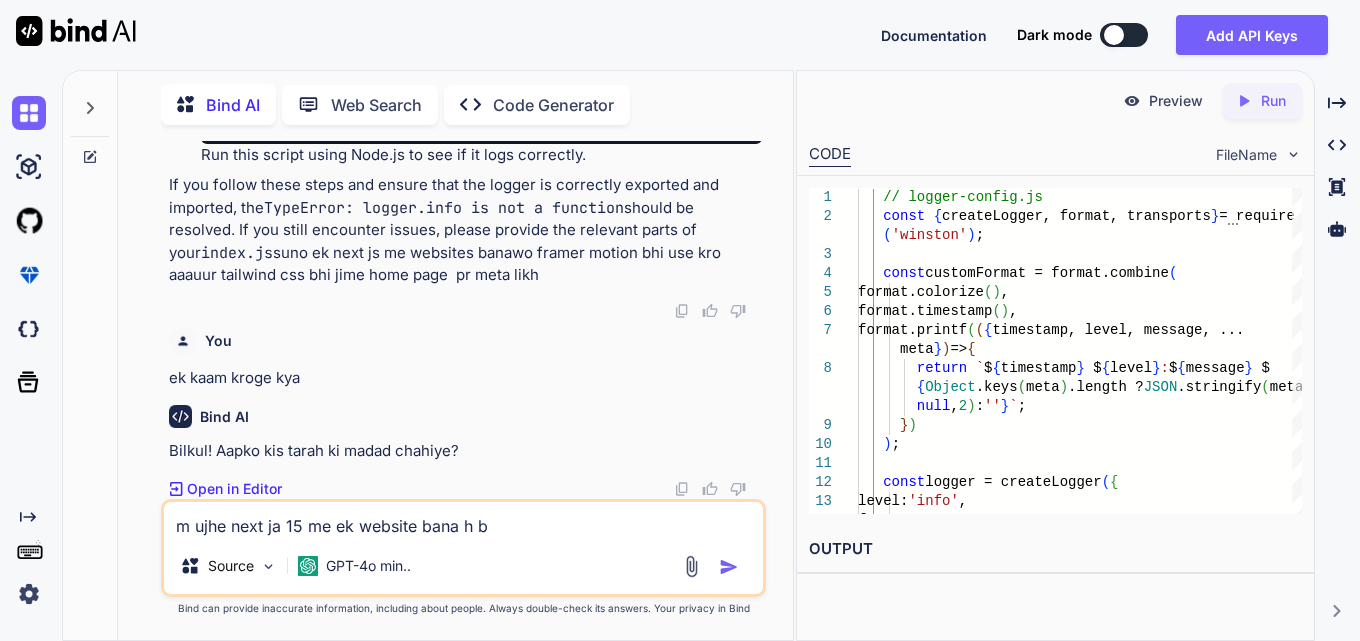 type on "x" 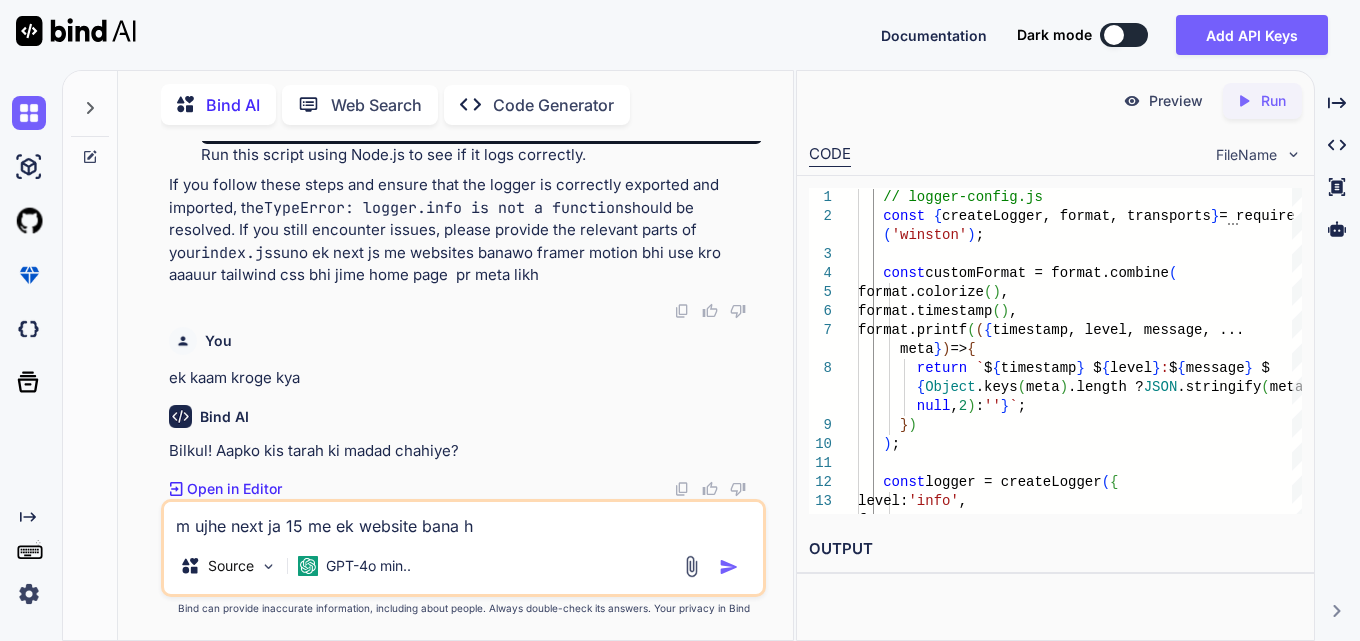 type on "x" 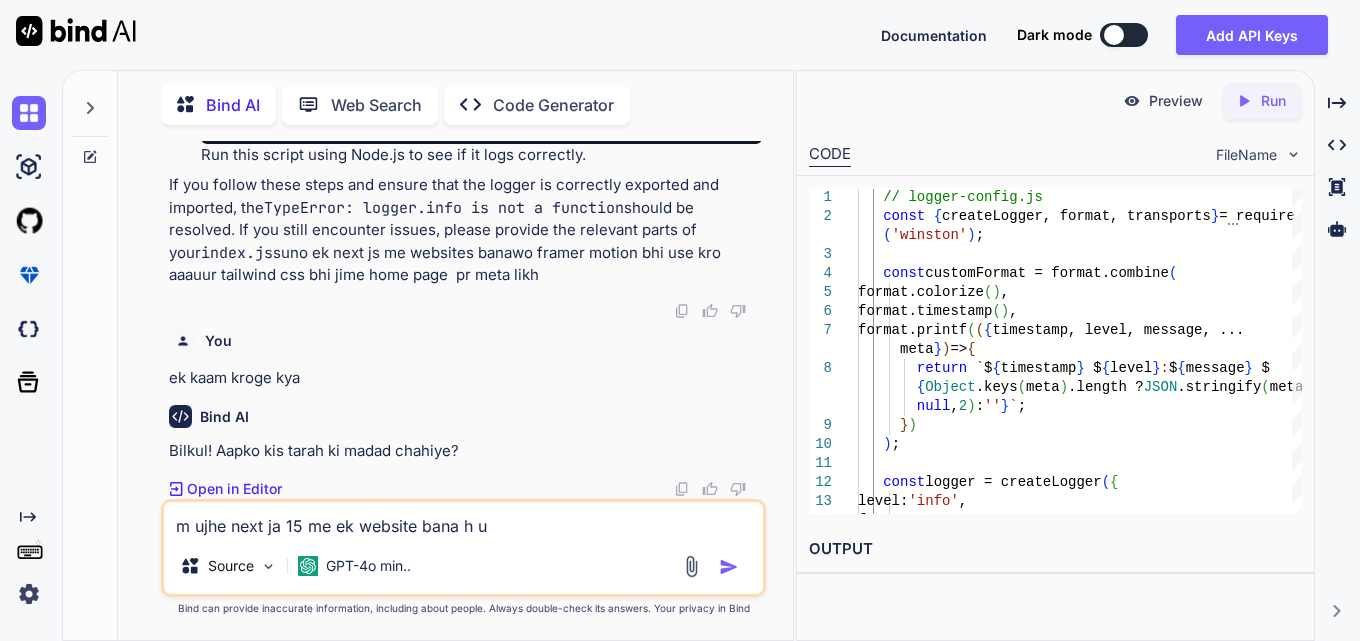 type on "x" 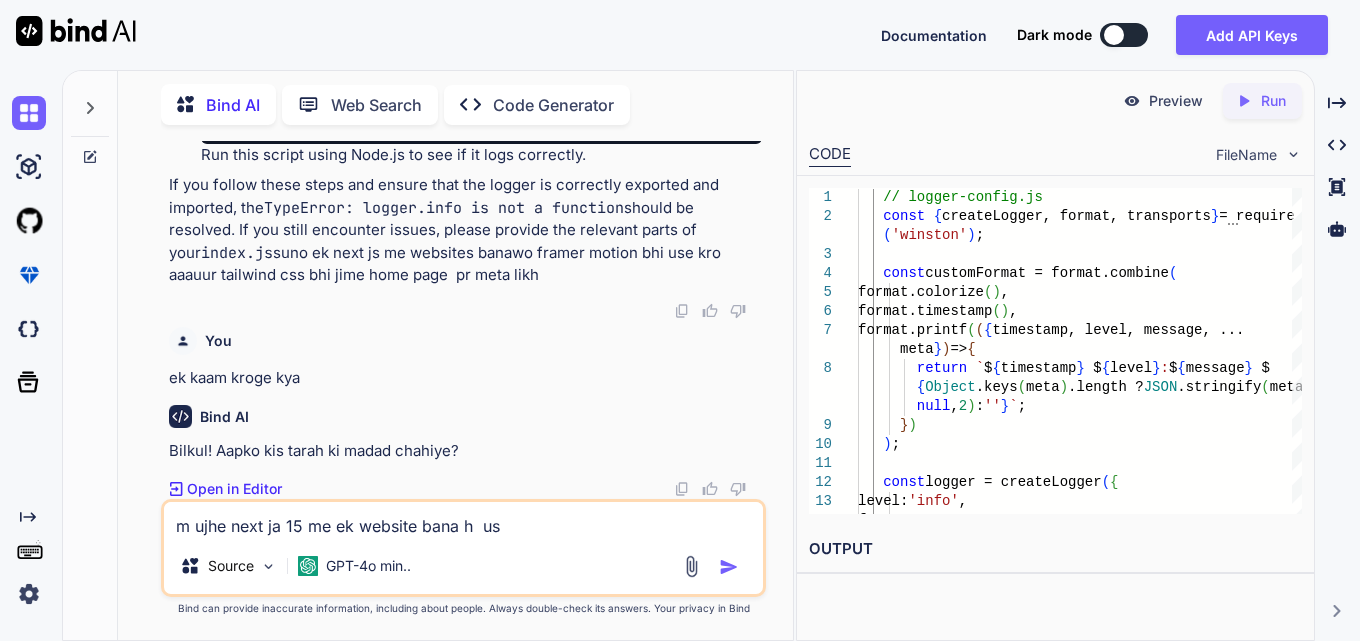 type on "x" 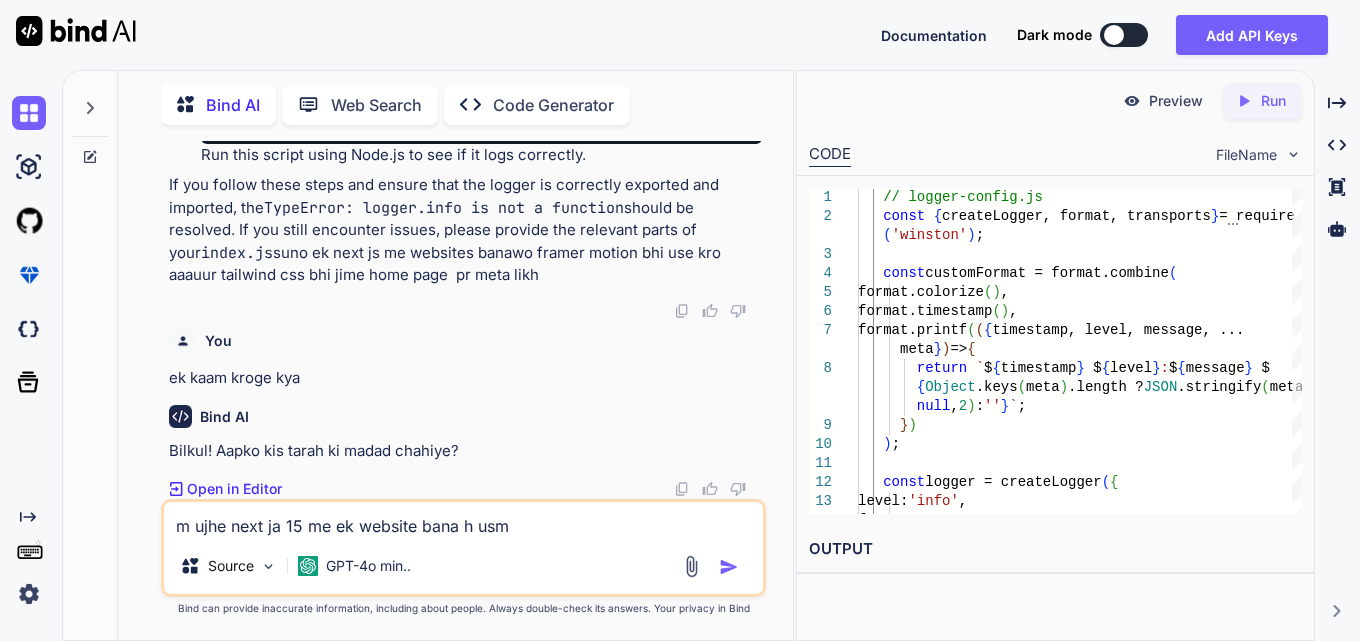 type on "x" 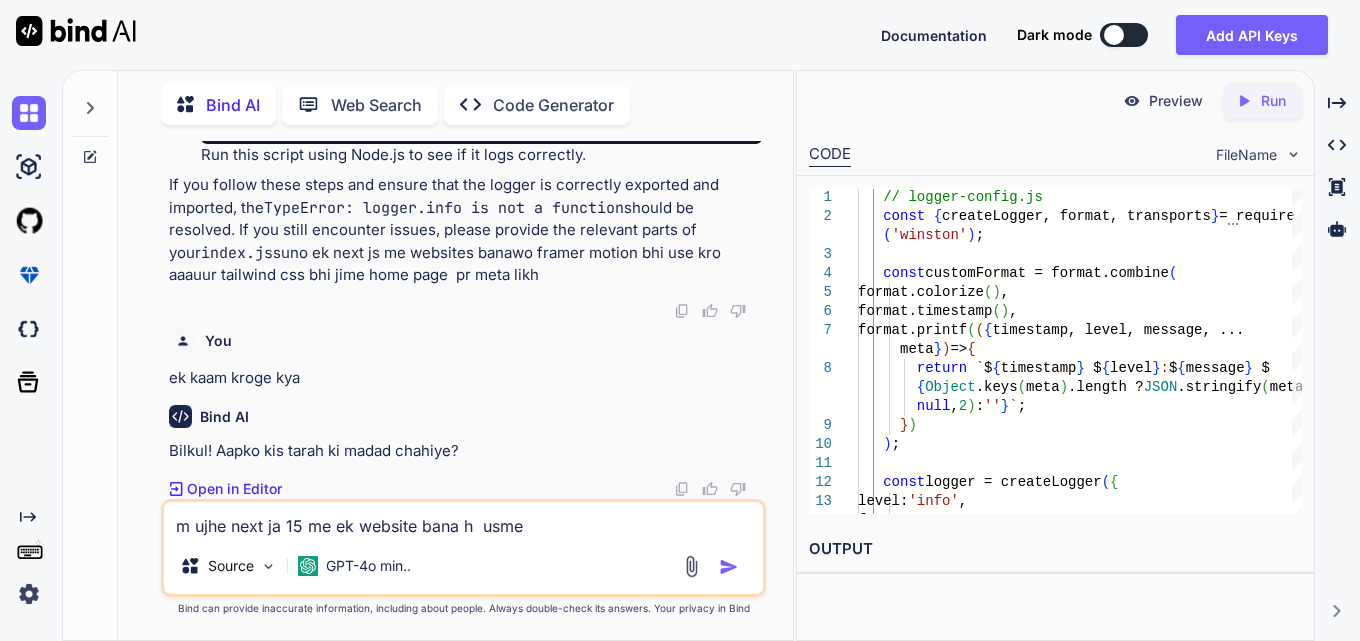 type on "x" 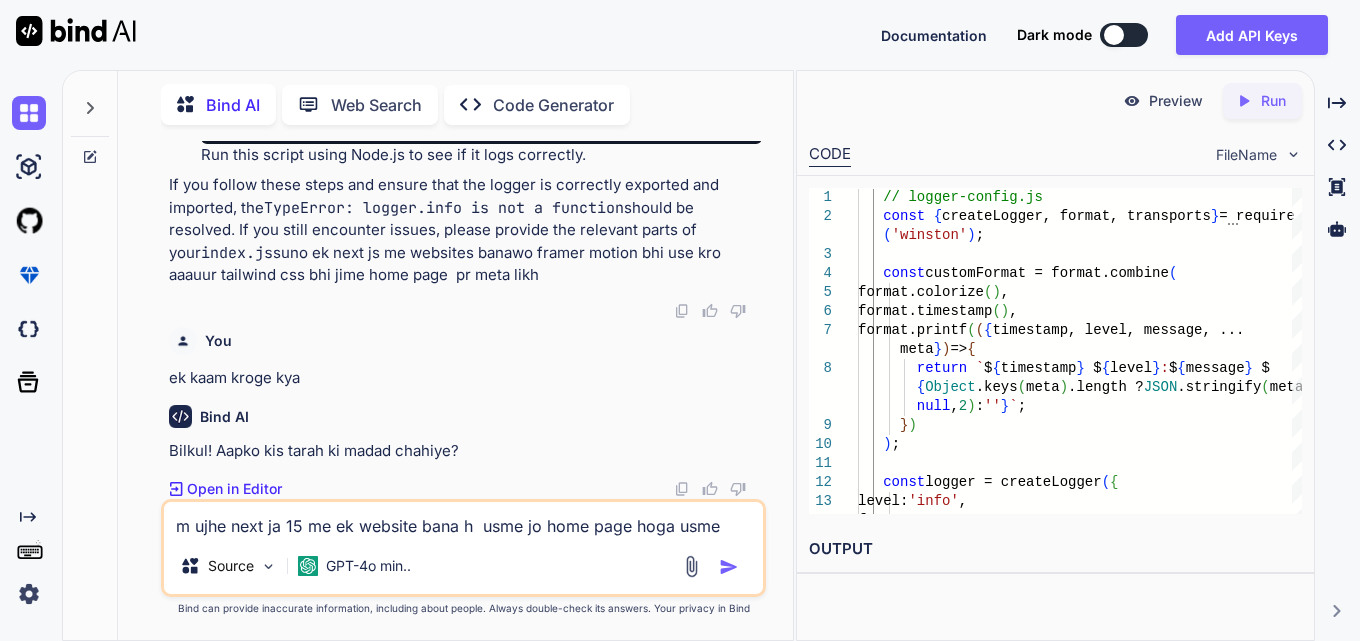 type on "x" 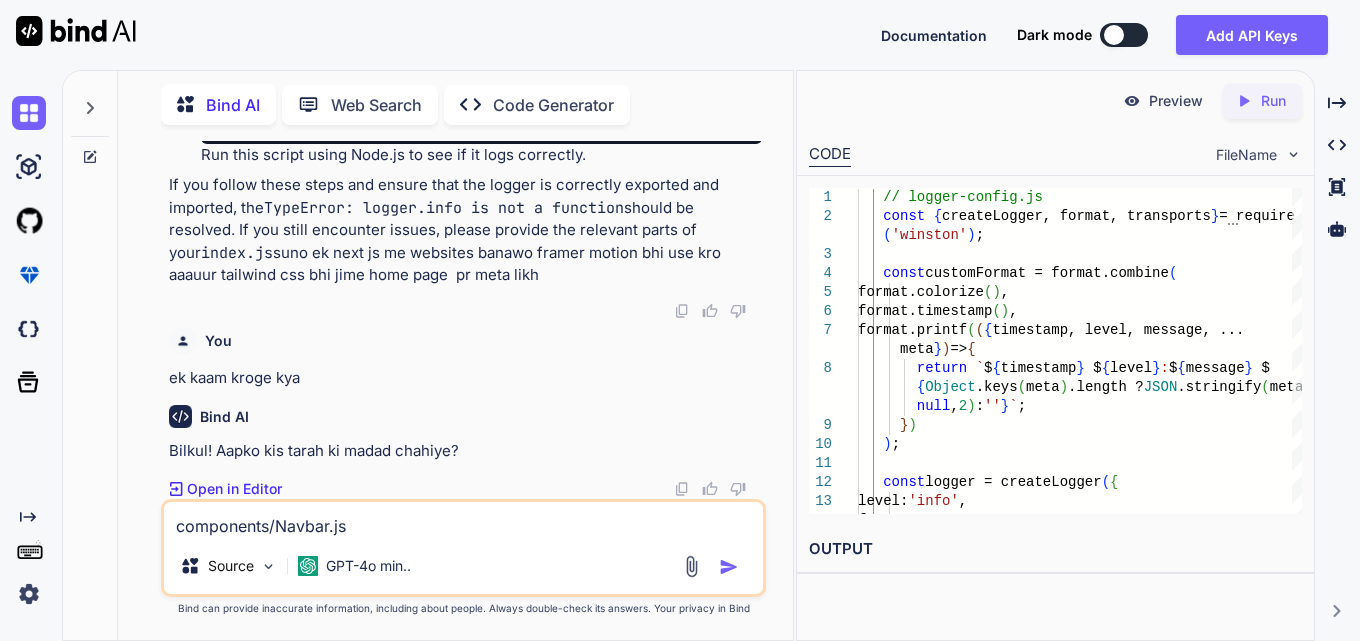 type on "x" 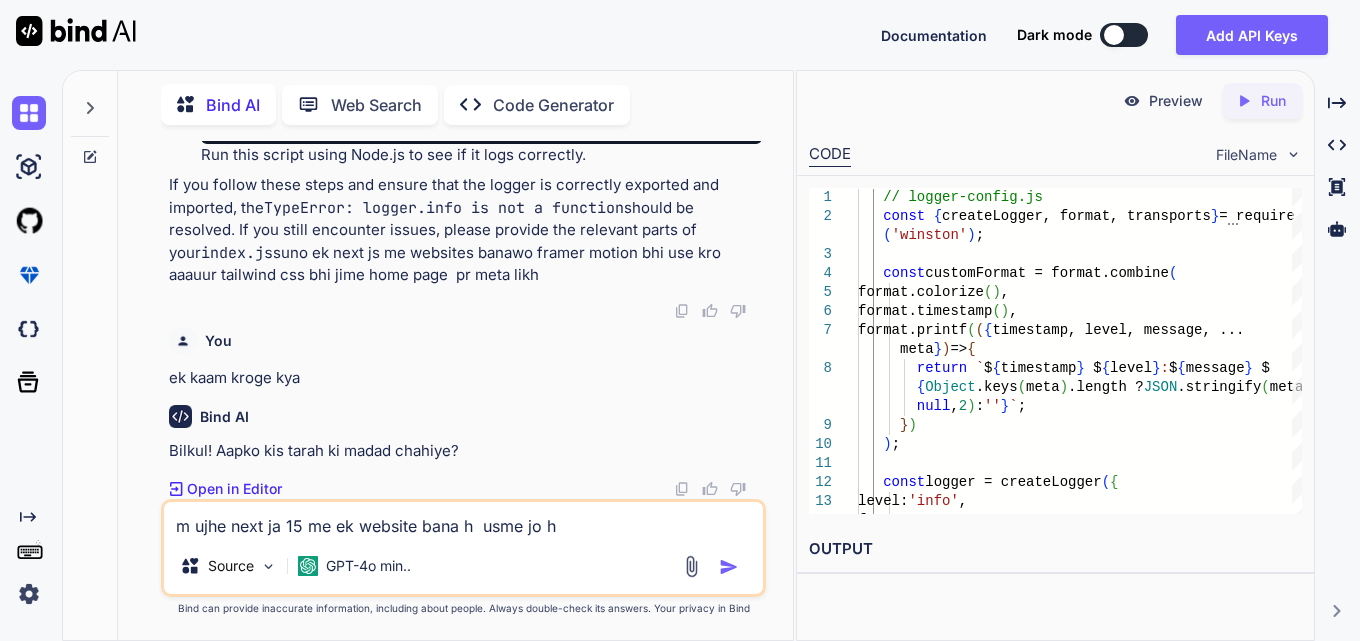 type on "x" 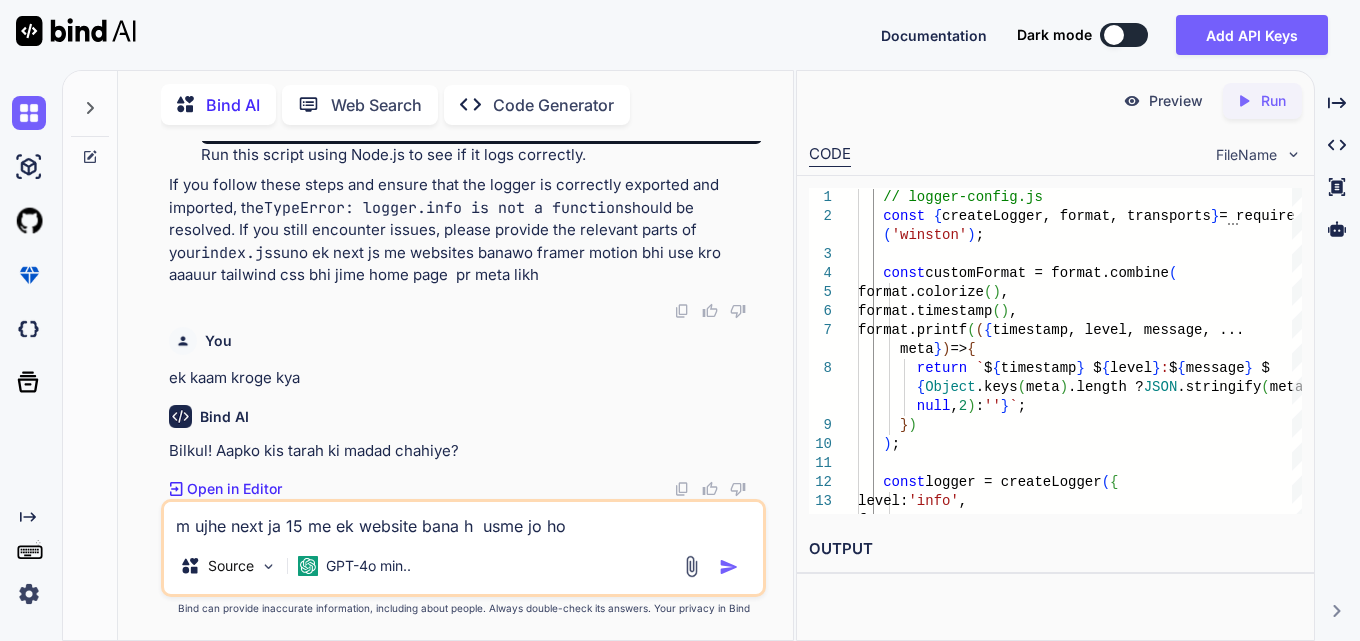 type on "x" 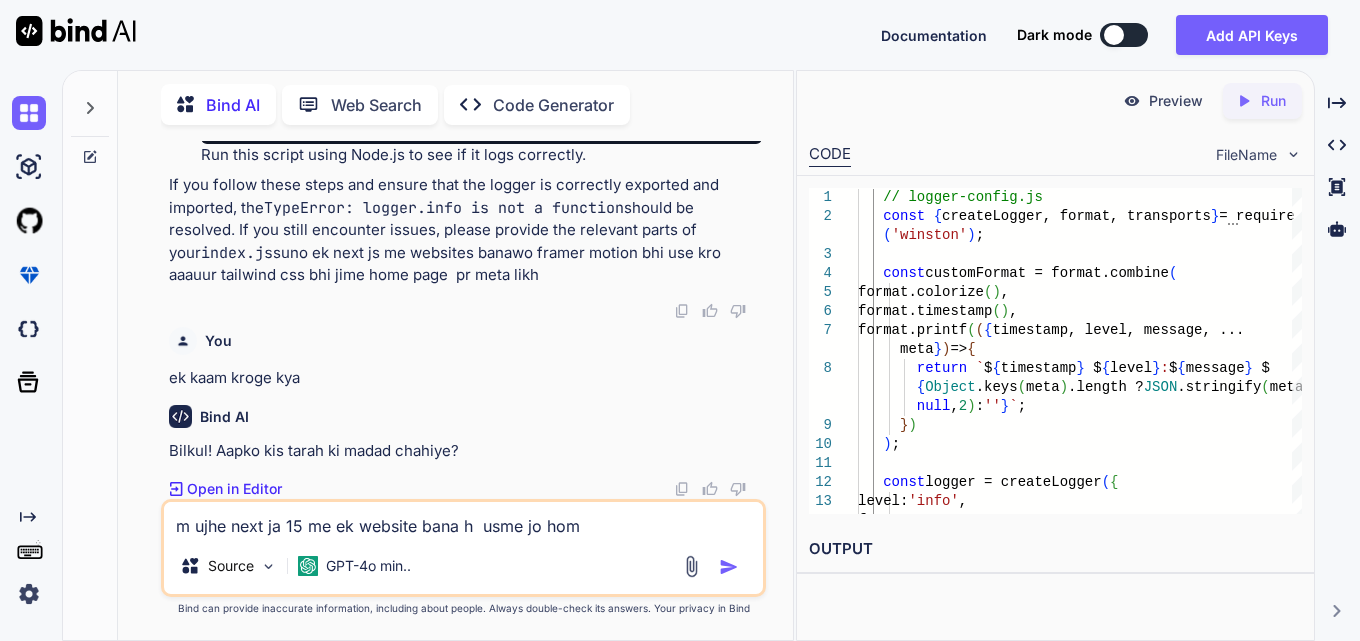 type on "x" 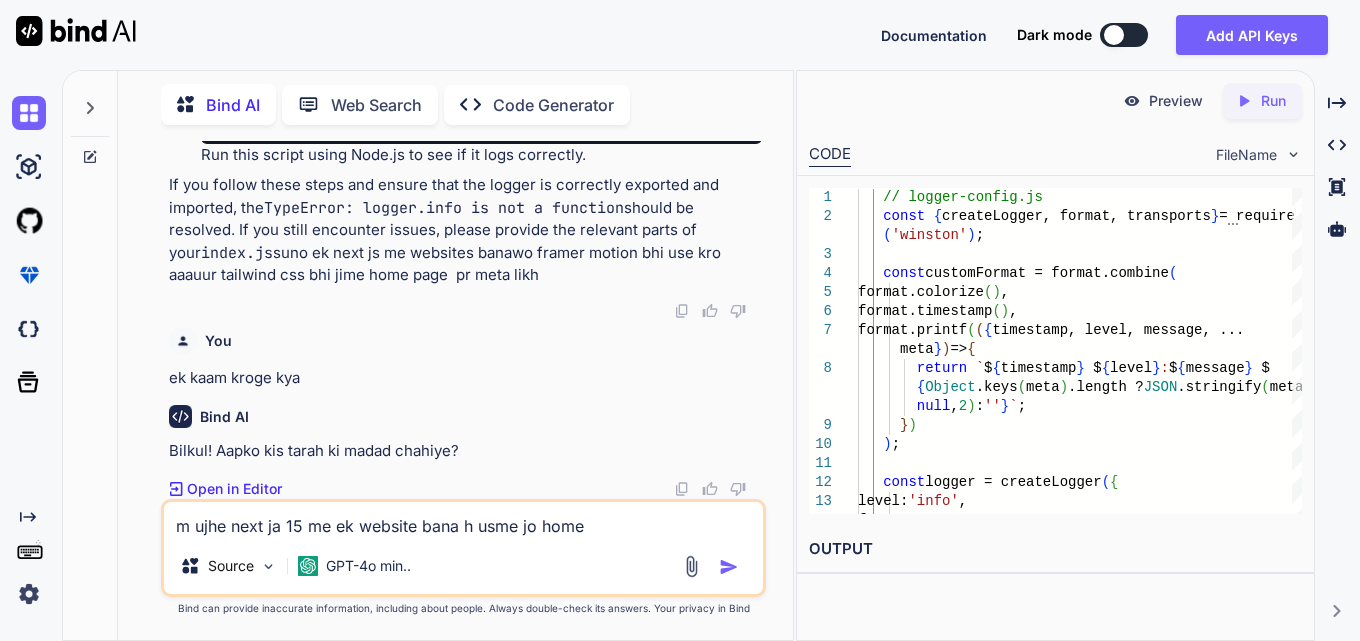 type on "x" 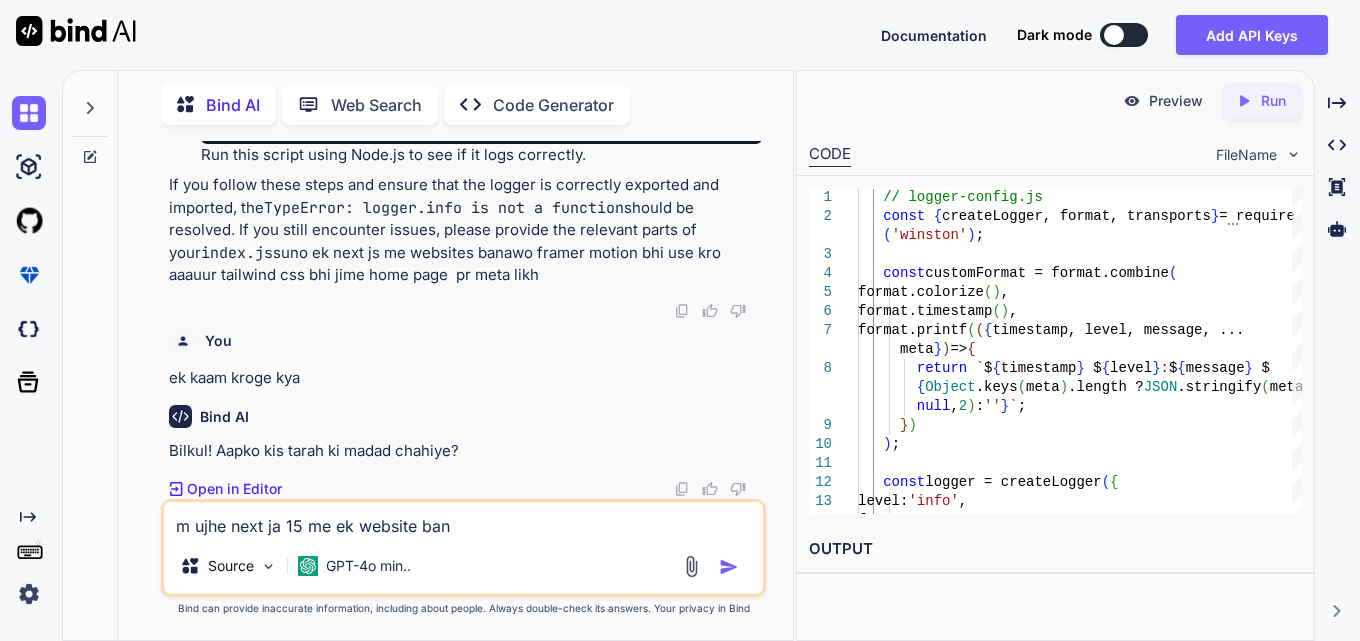 type on "x" 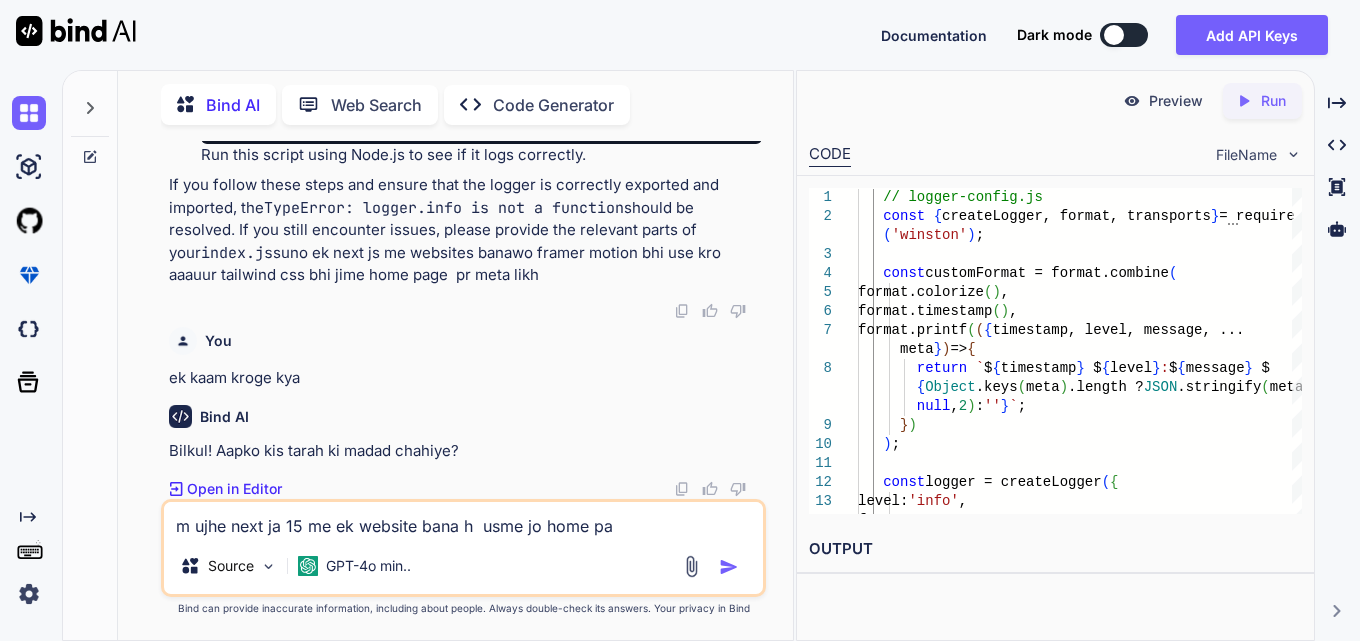 type on "x" 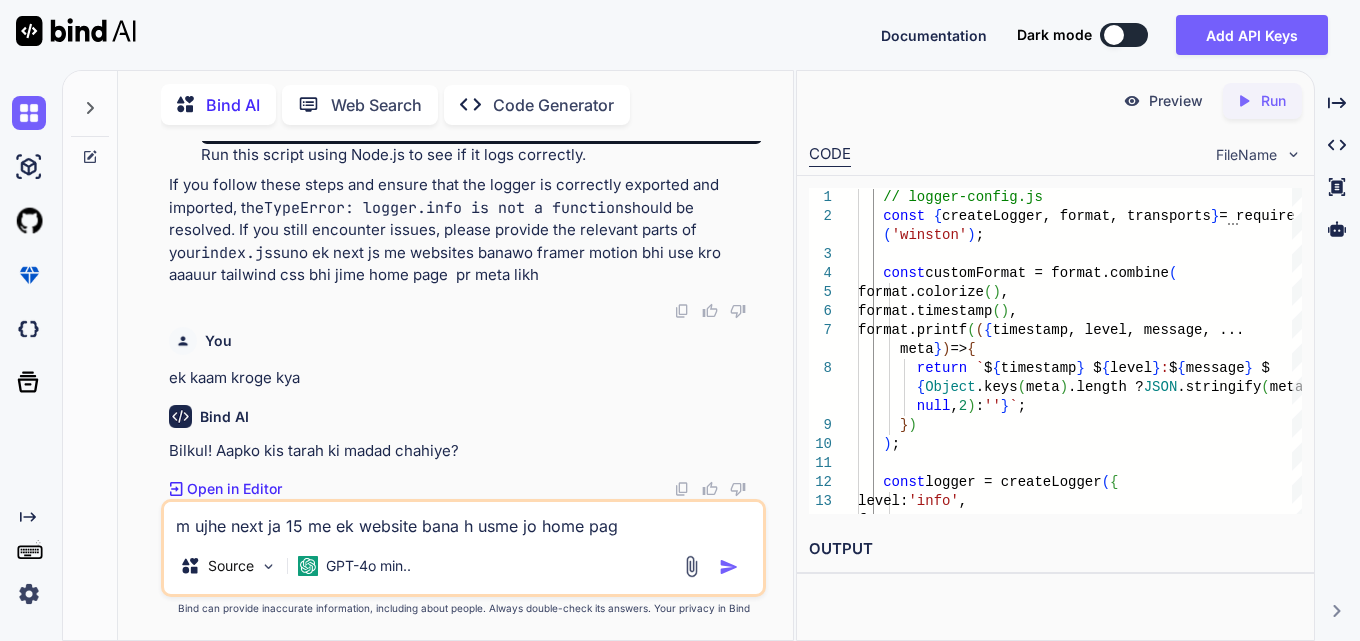 type on "x" 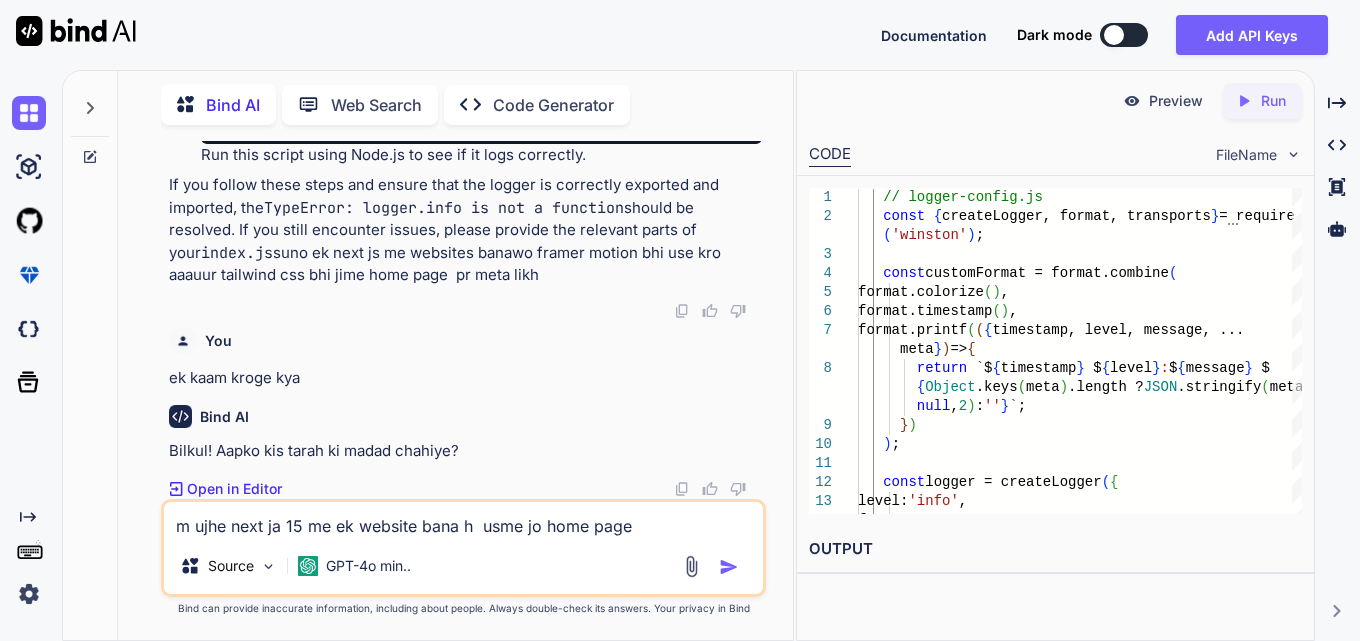 type on "x" 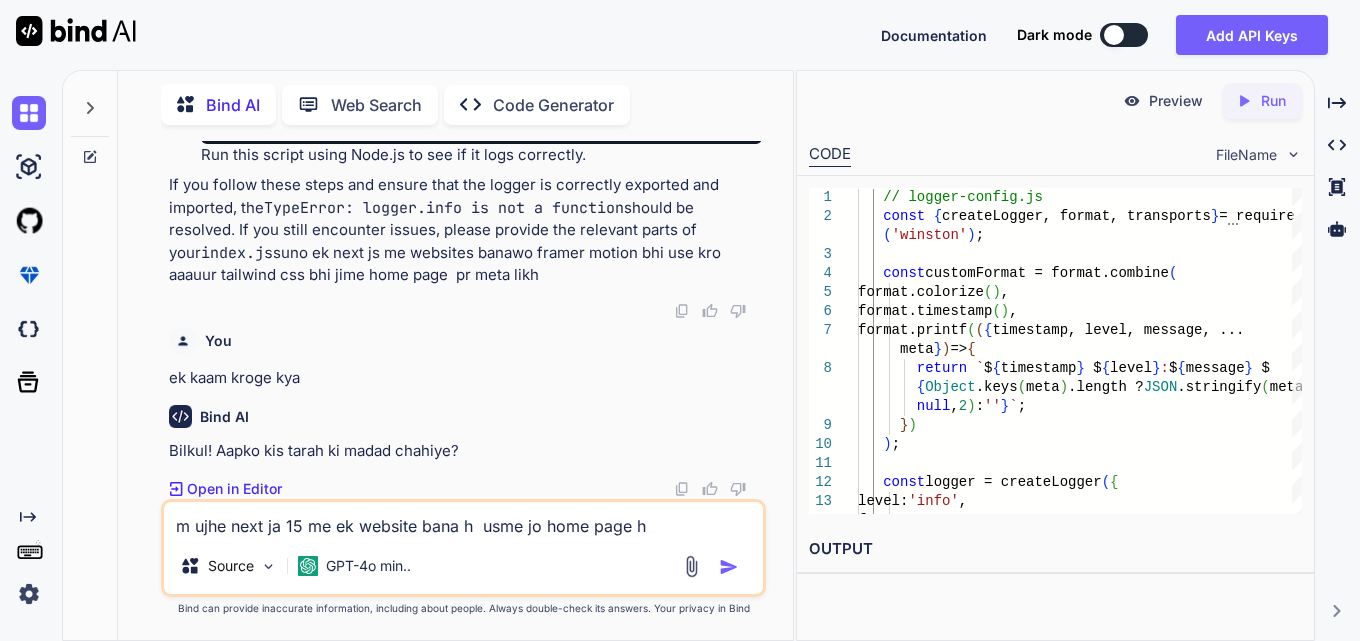 type on "x" 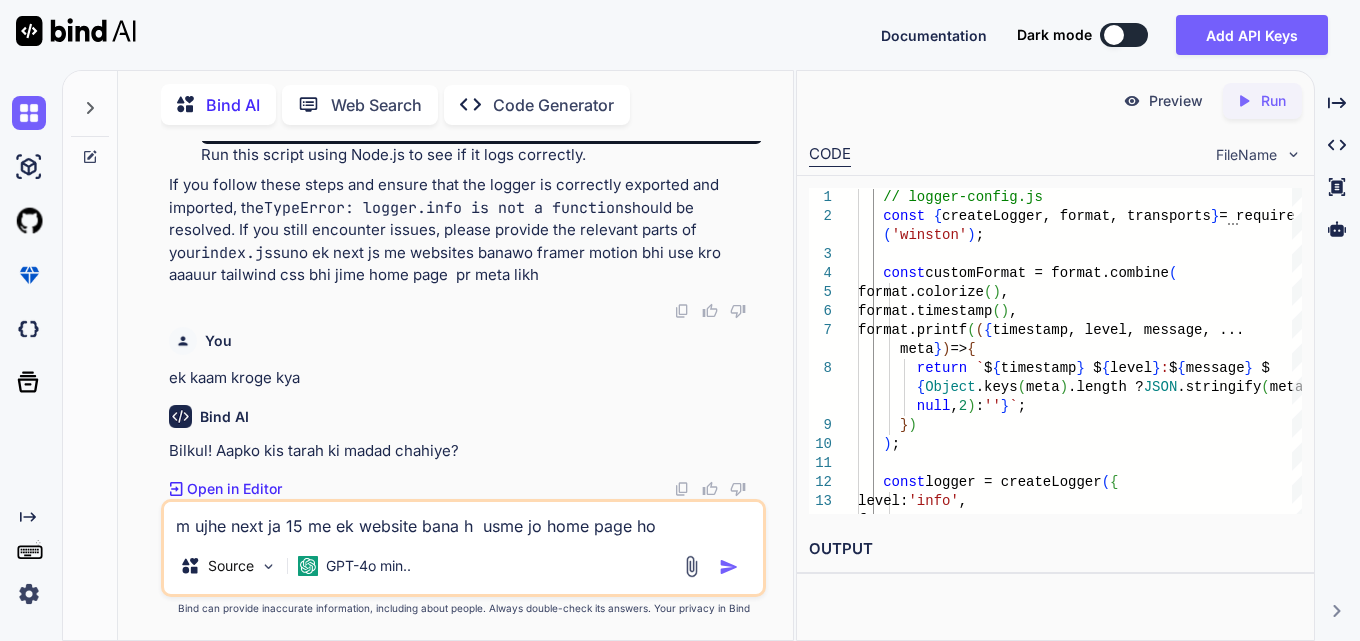 type on "x" 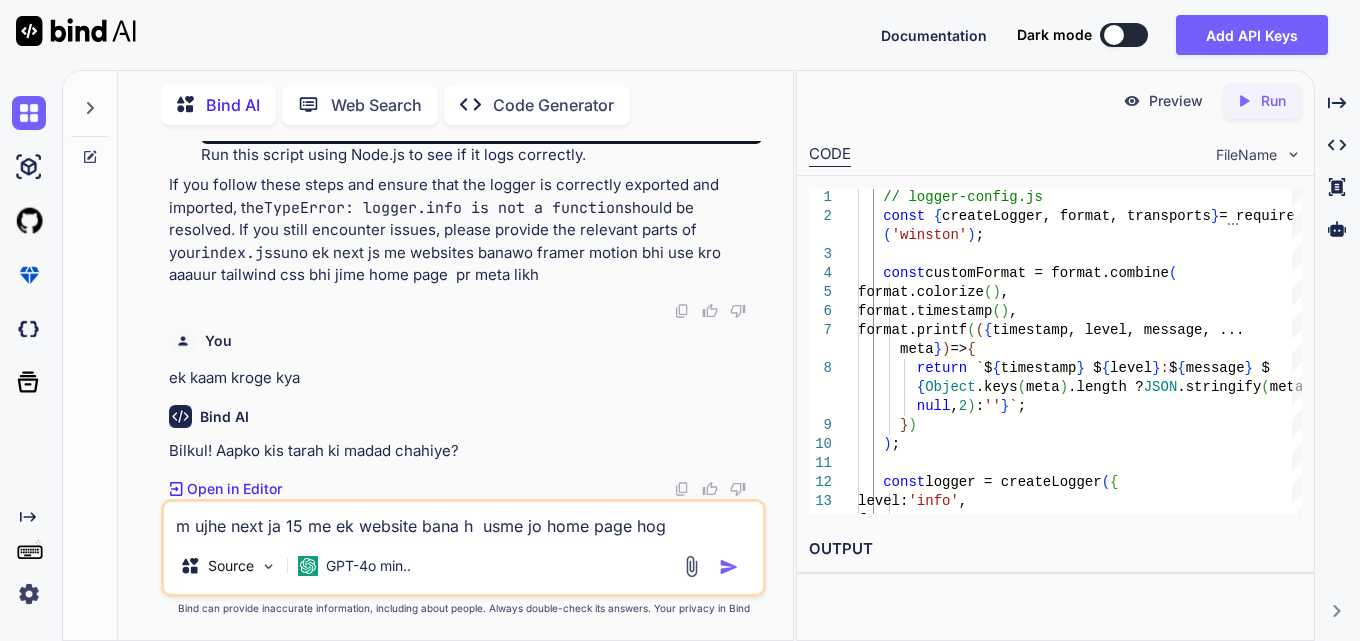 type on "x" 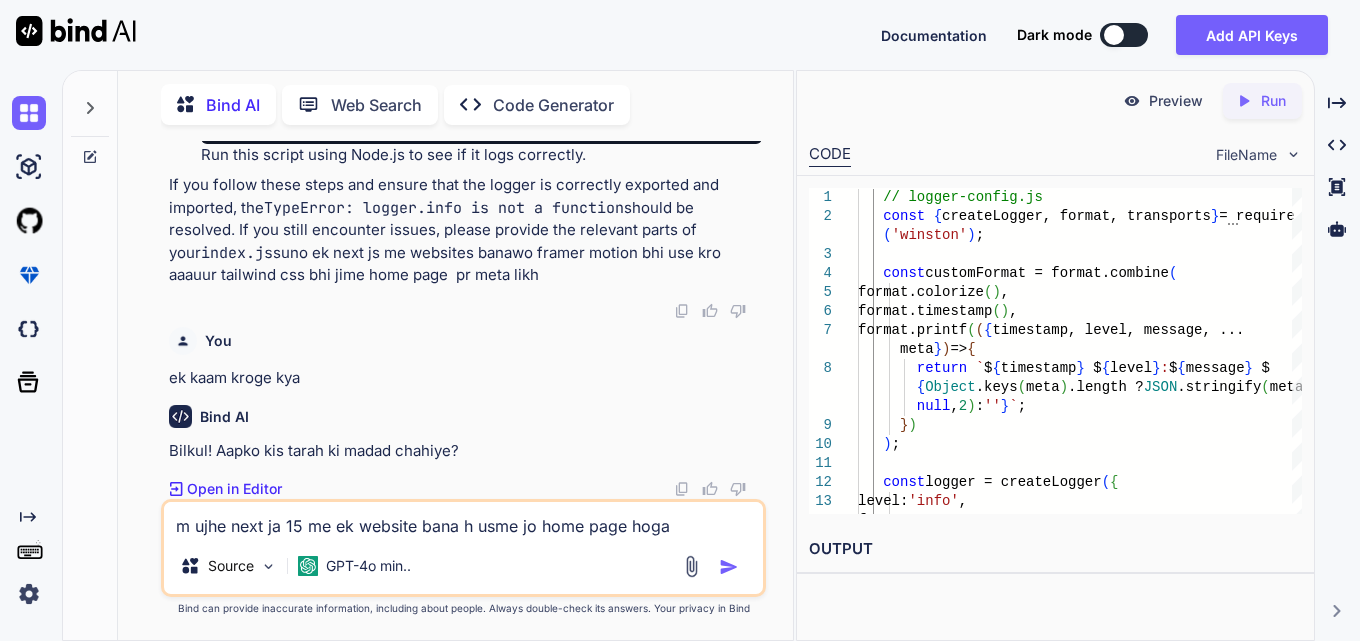type on "x" 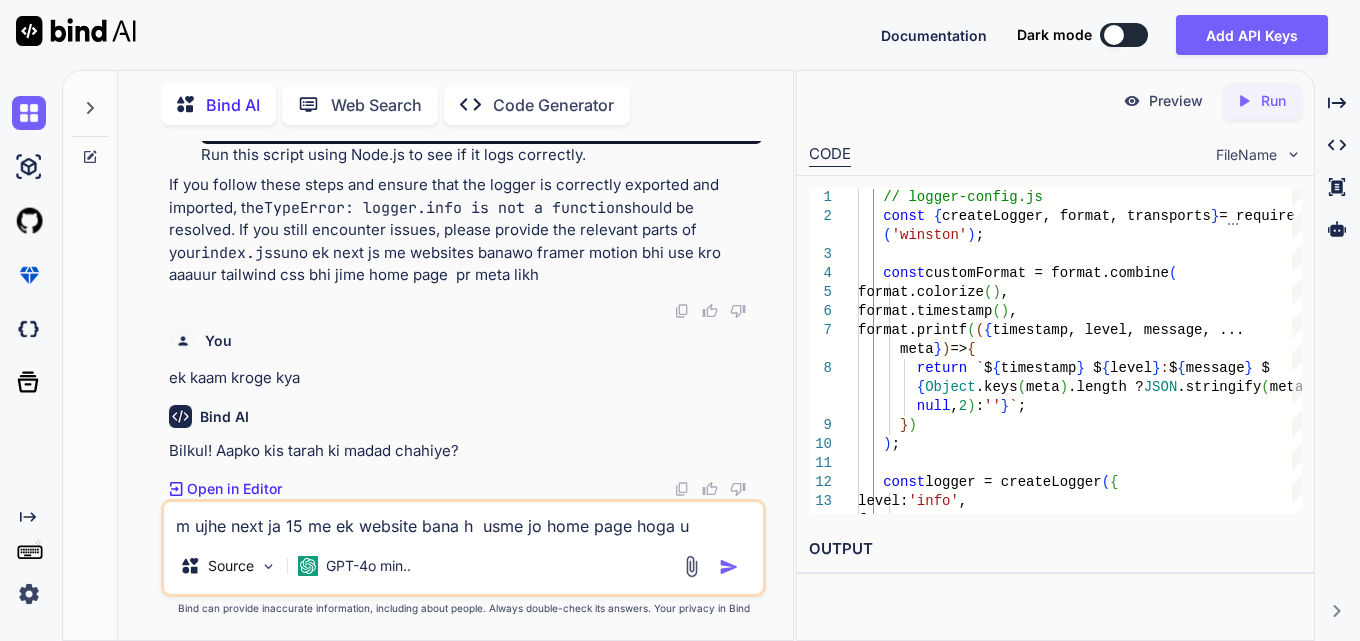 type on "x" 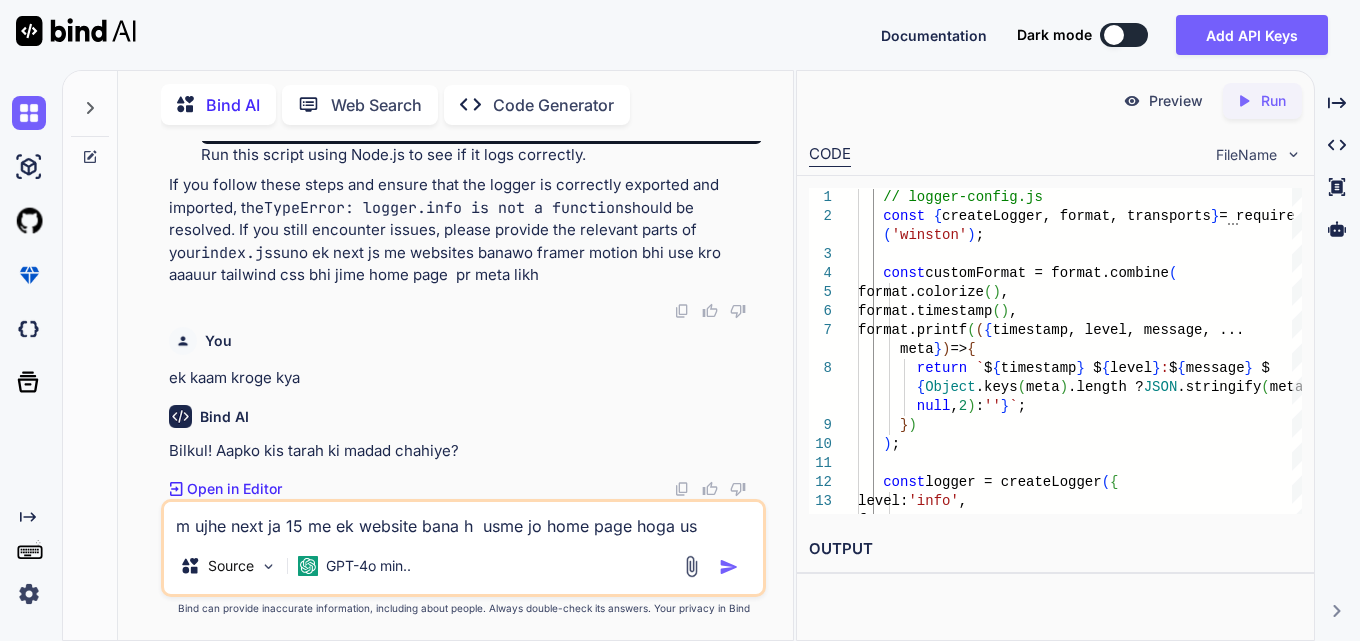type 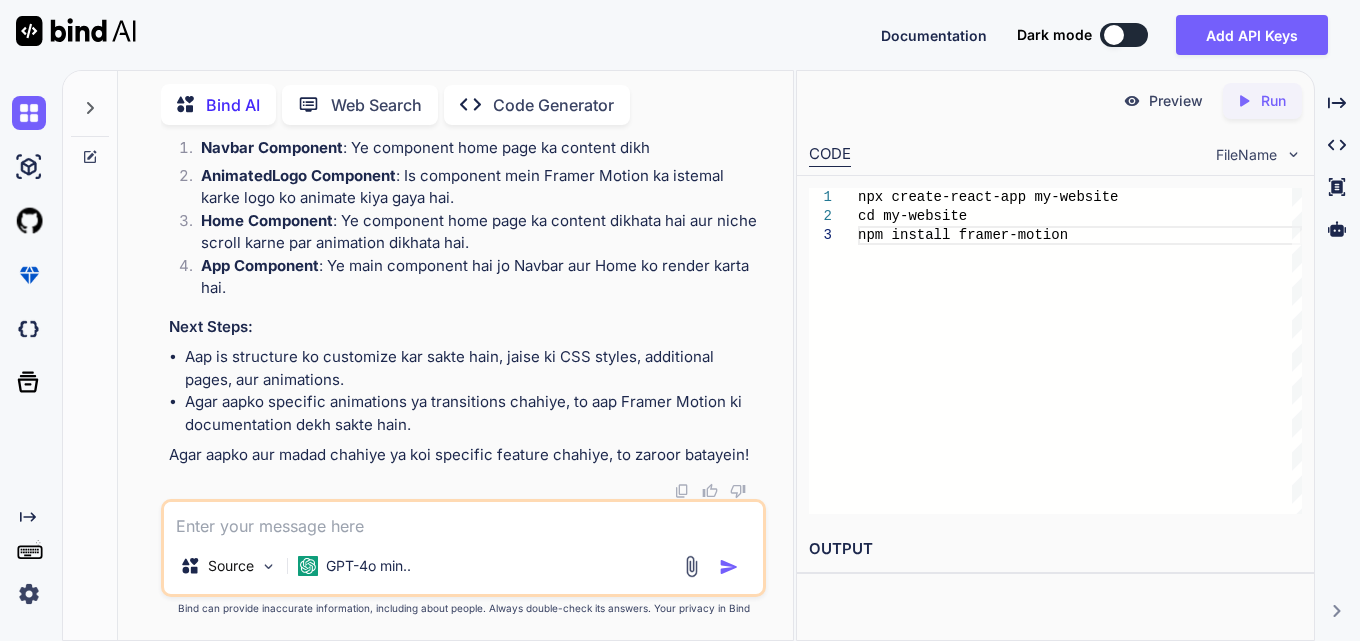 scroll, scrollTop: 57056, scrollLeft: 0, axis: vertical 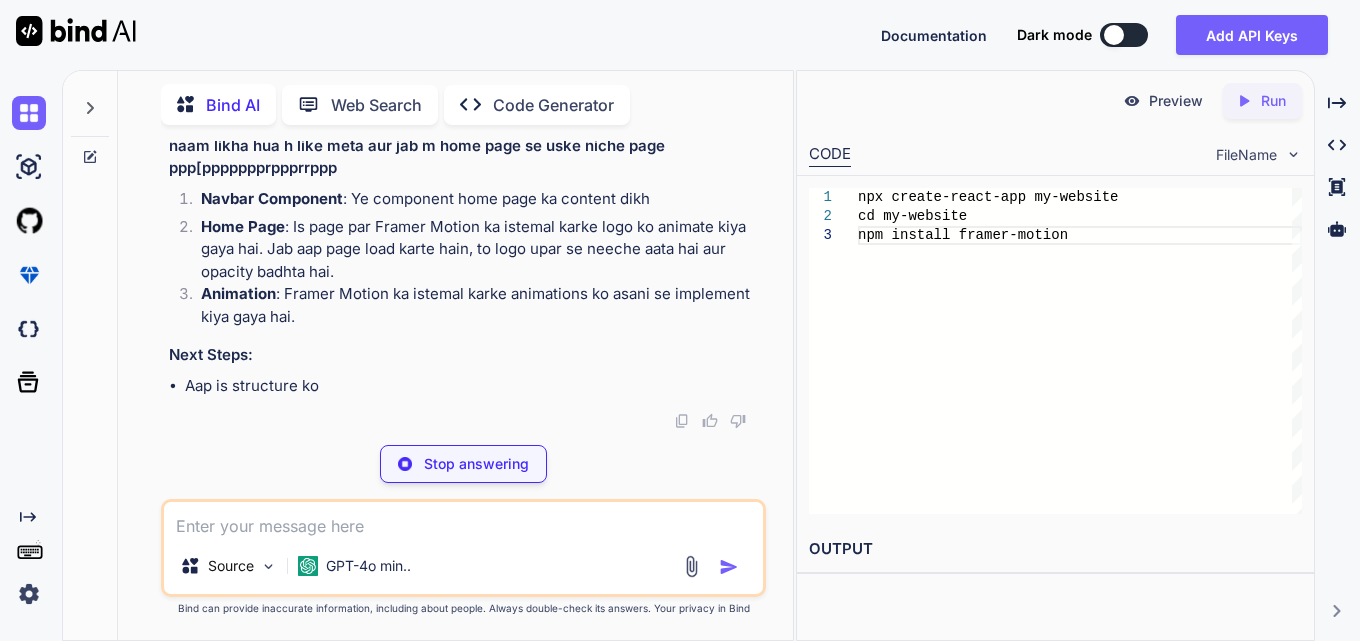 drag, startPoint x: 533, startPoint y: 277, endPoint x: 188, endPoint y: 278, distance: 345.00143 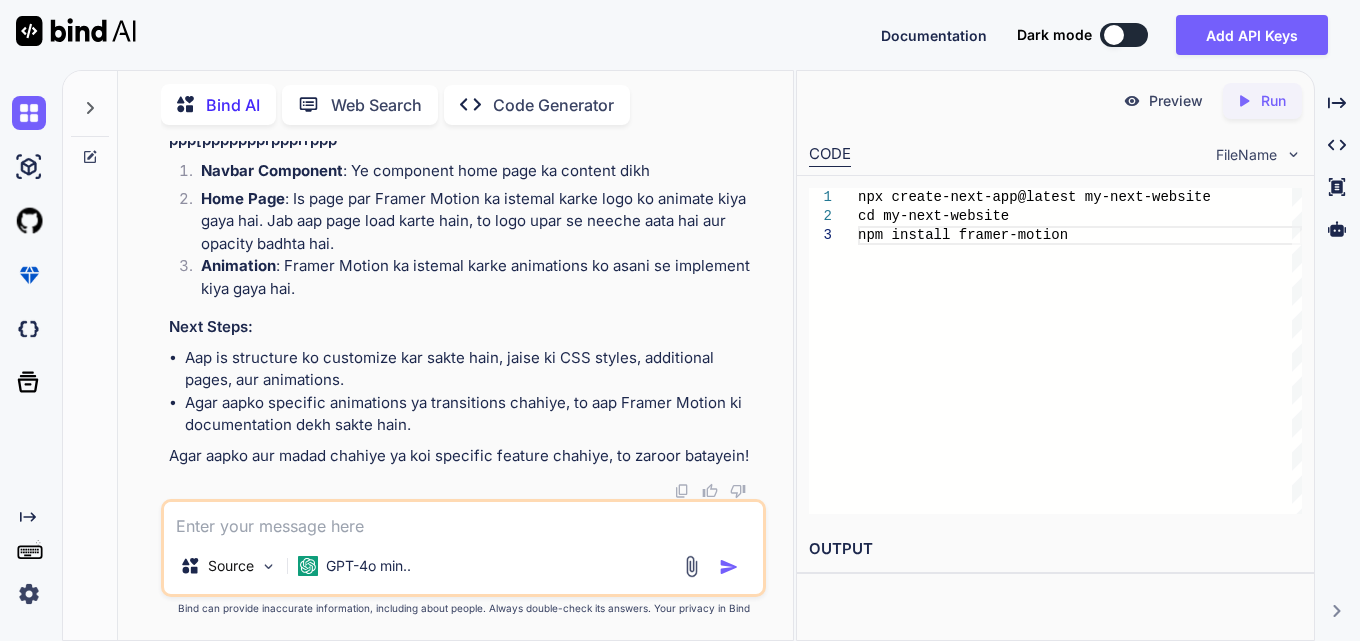 copy on "npx create-next-app@latest my-next-website" 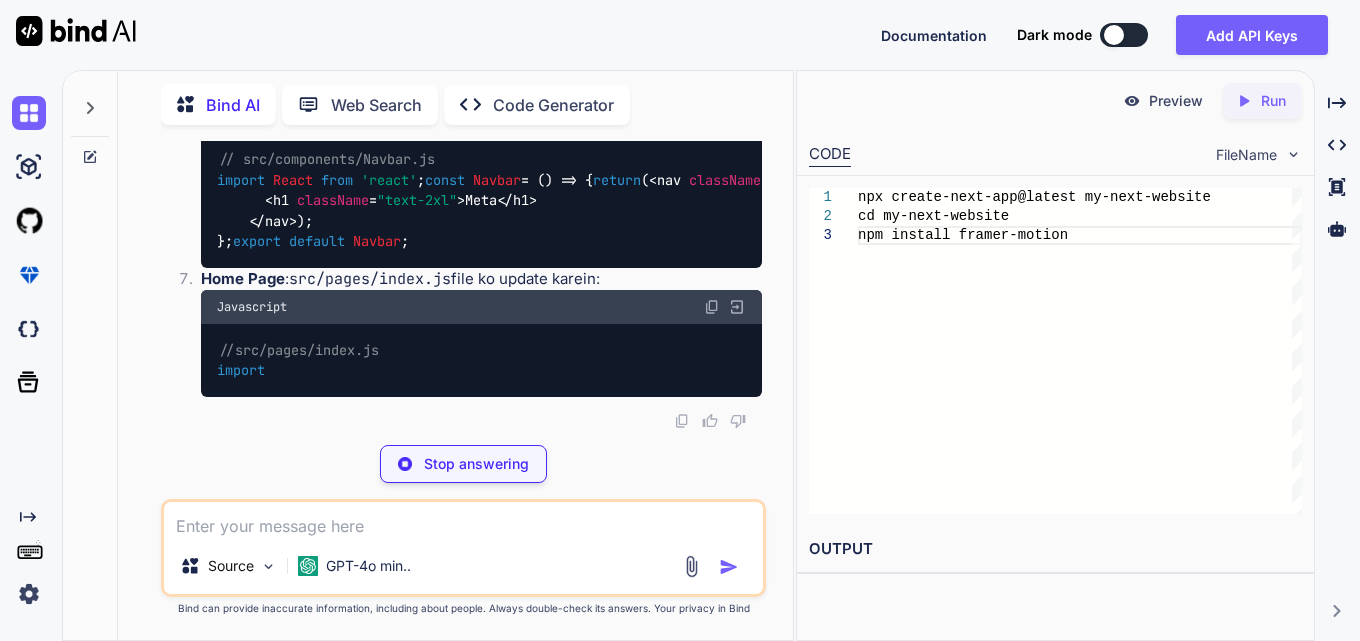 scroll, scrollTop: 60046, scrollLeft: 0, axis: vertical 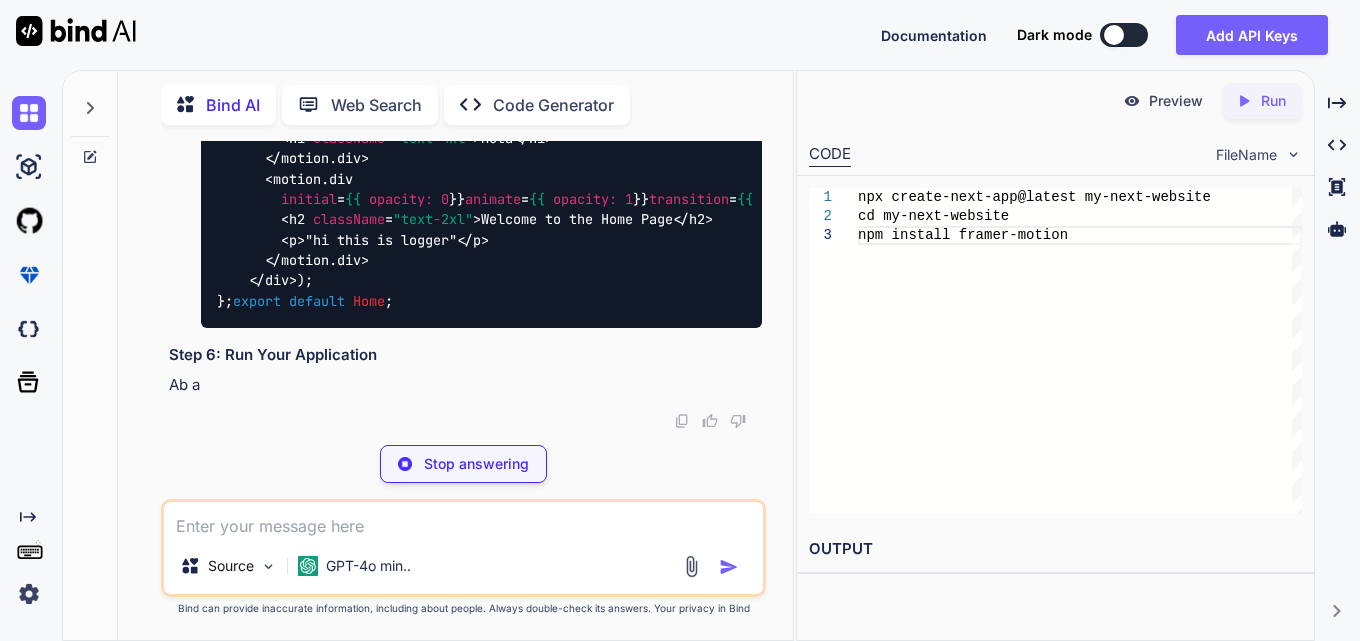 drag, startPoint x: 325, startPoint y: 226, endPoint x: 244, endPoint y: 231, distance: 81.154175 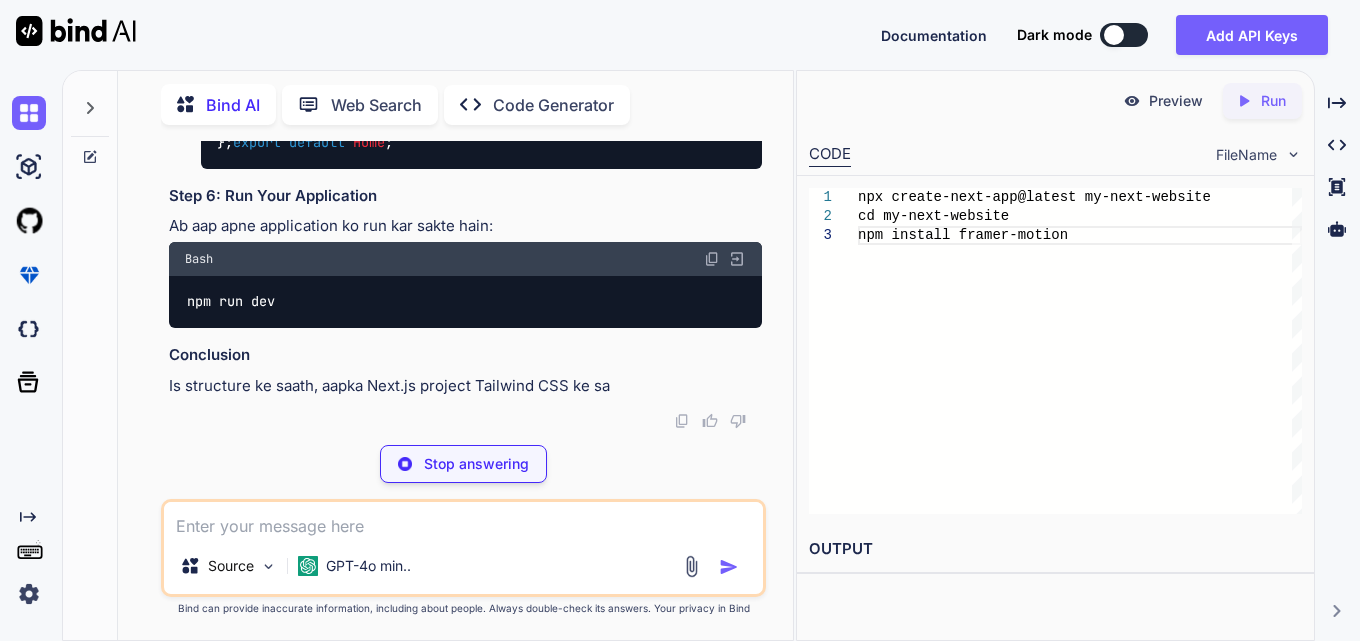 copy on "components" 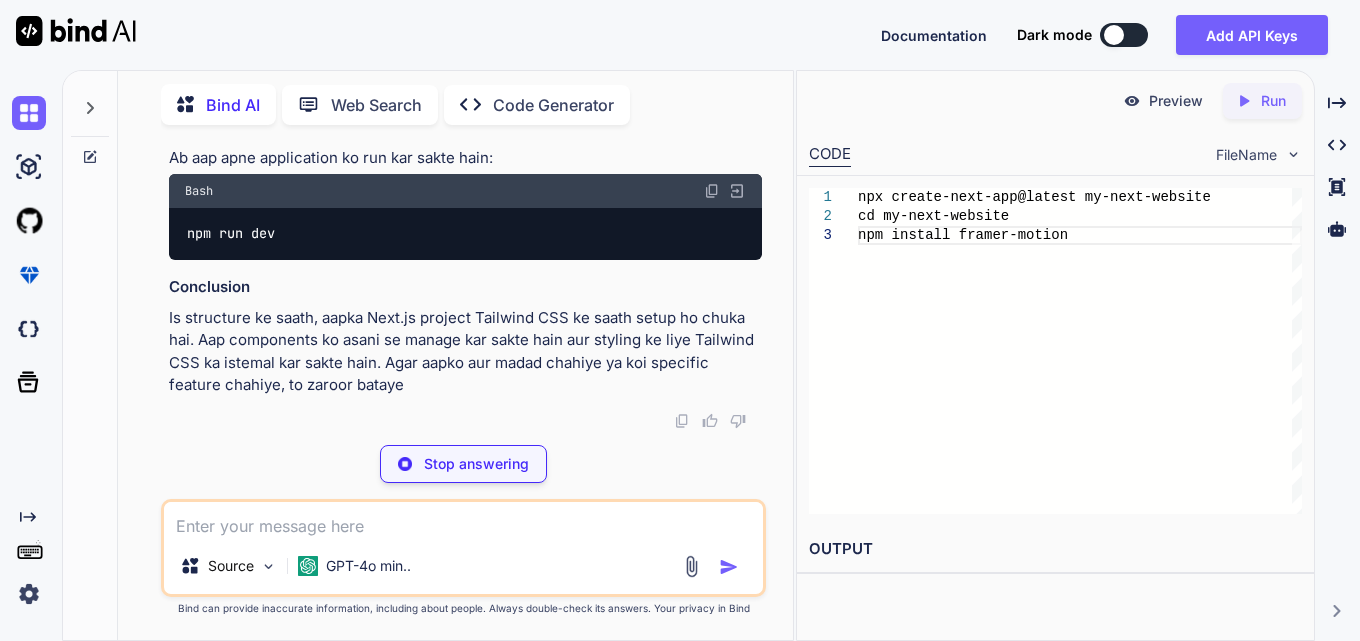 click on "my-next-website/
├── public/
│   ├── favicon .ico
│   ├── vercel .svg
│   └── ... (other static assets)
├──  src /
│   ├── components/
│   │   ├── Navbar .js
│   │   └── ... (other components)
│   ├── pages/
│   │   ├── _app .js
│   │   ├── index .js
│   │   └── ... (other pages)
│   ├── styles/
│   │   ├── globals .css
│   │   └── ... (other styles)
│   └── ... (other folders or files)
├── tailwind .config .js
├── postcss .config .js
├── package .json
└── ... (other configuration files)" at bounding box center [465, -1364] 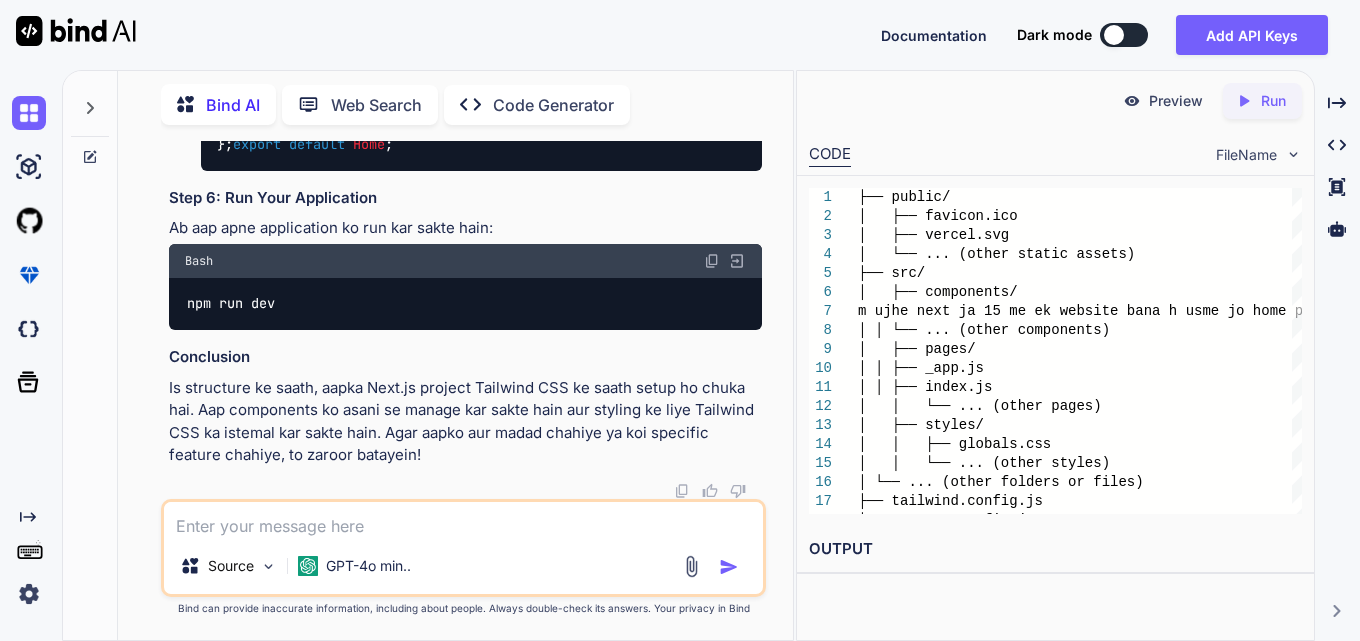 scroll, scrollTop: 62503, scrollLeft: 0, axis: vertical 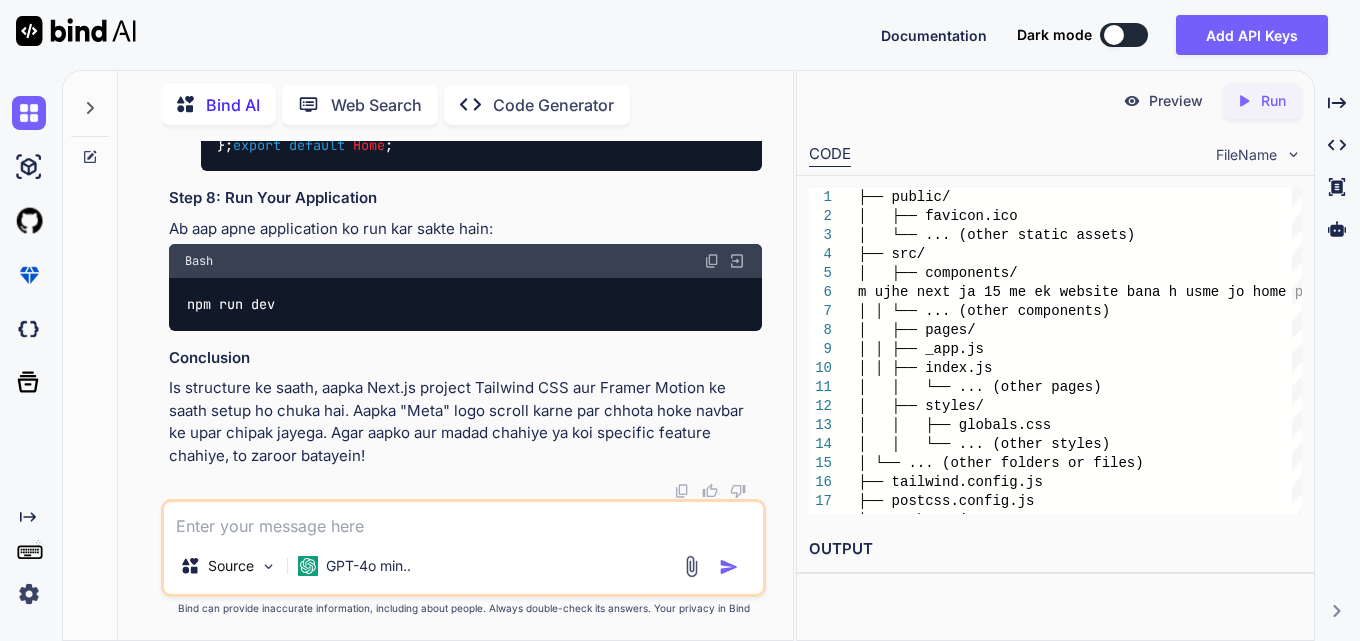 click at bounding box center (712, -415) 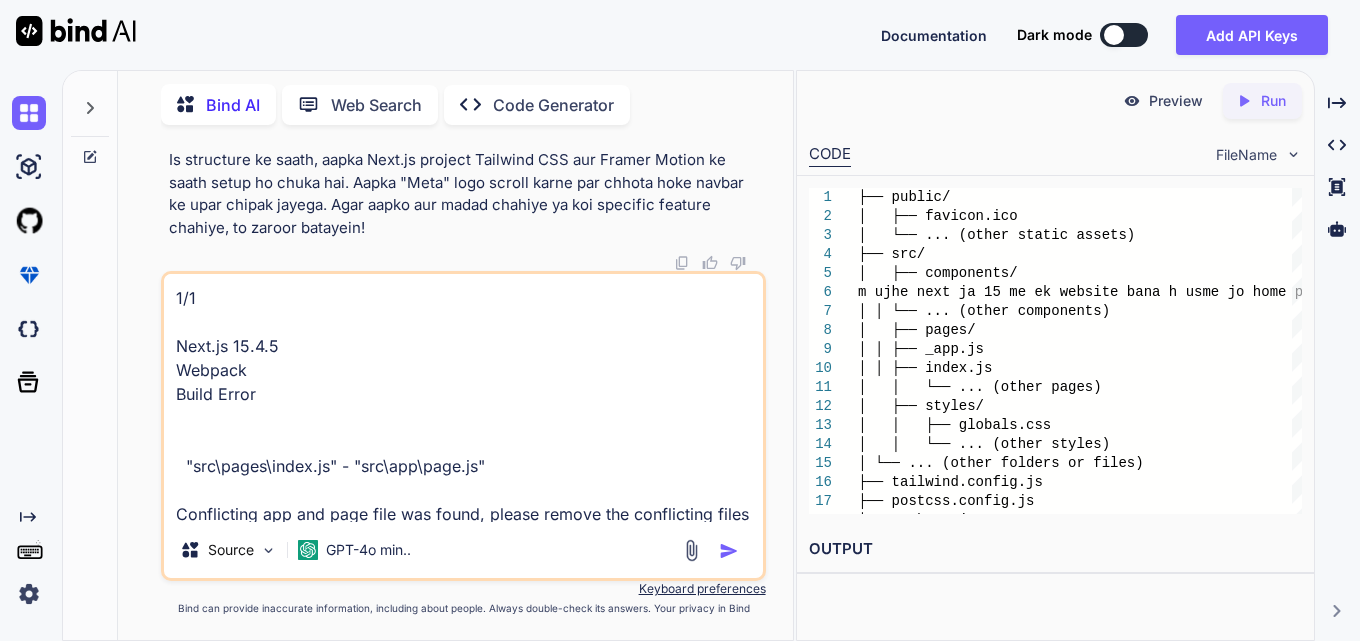 scroll, scrollTop: 74, scrollLeft: 0, axis: vertical 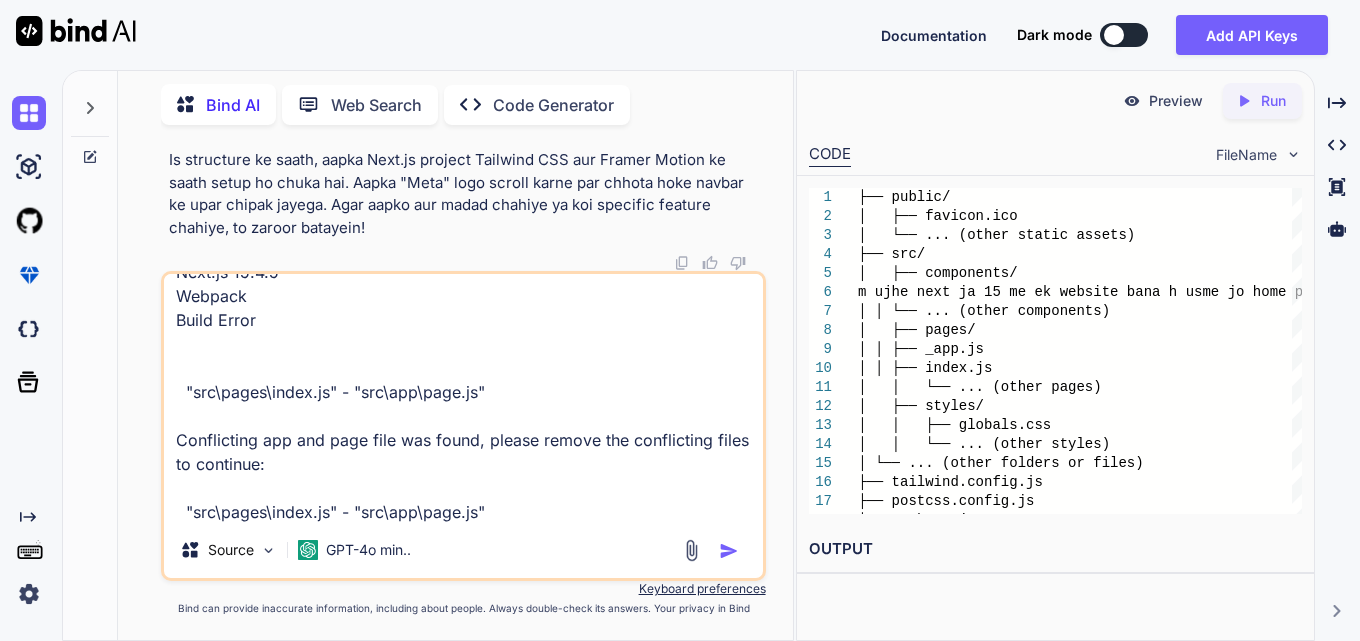 click at bounding box center [729, 551] 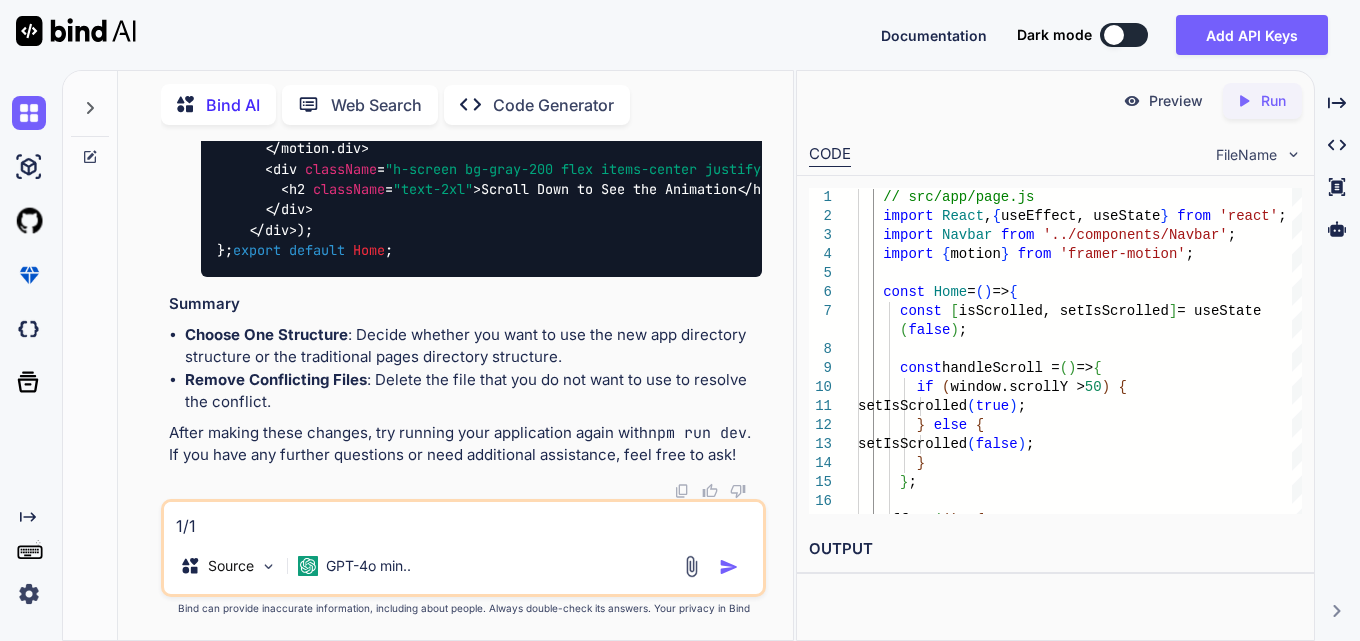 scroll, scrollTop: 66739, scrollLeft: 0, axis: vertical 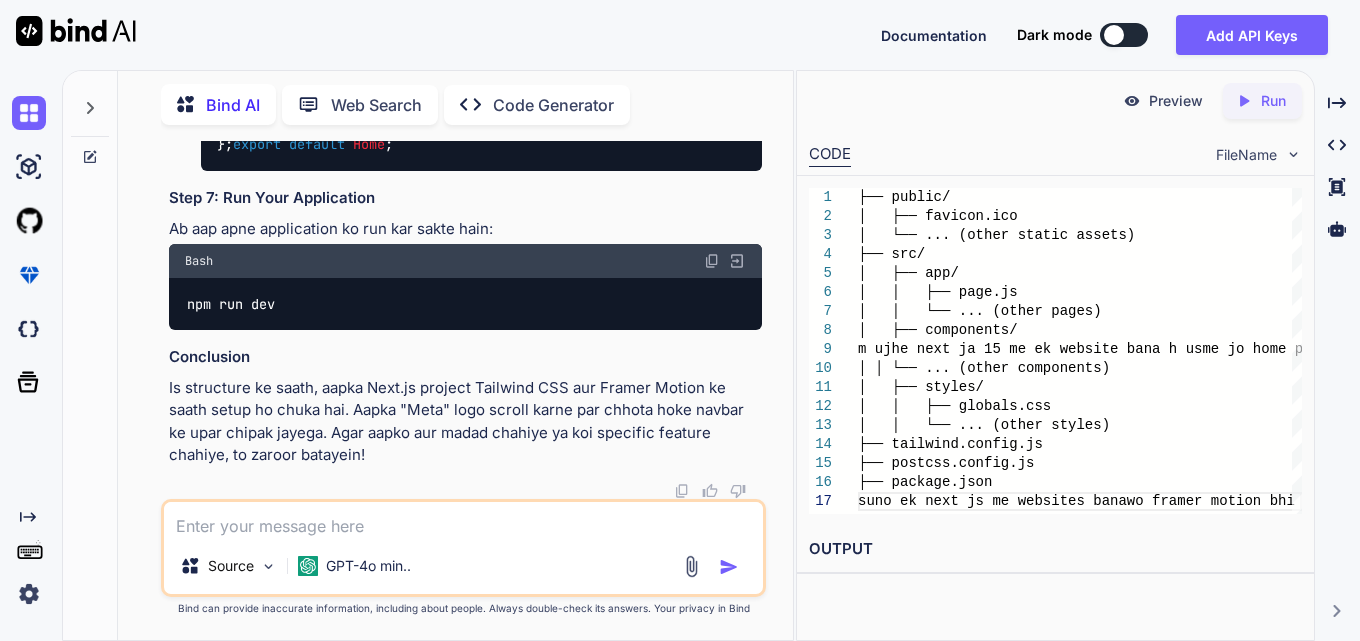 drag, startPoint x: 707, startPoint y: 359, endPoint x: 663, endPoint y: 353, distance: 44.407207 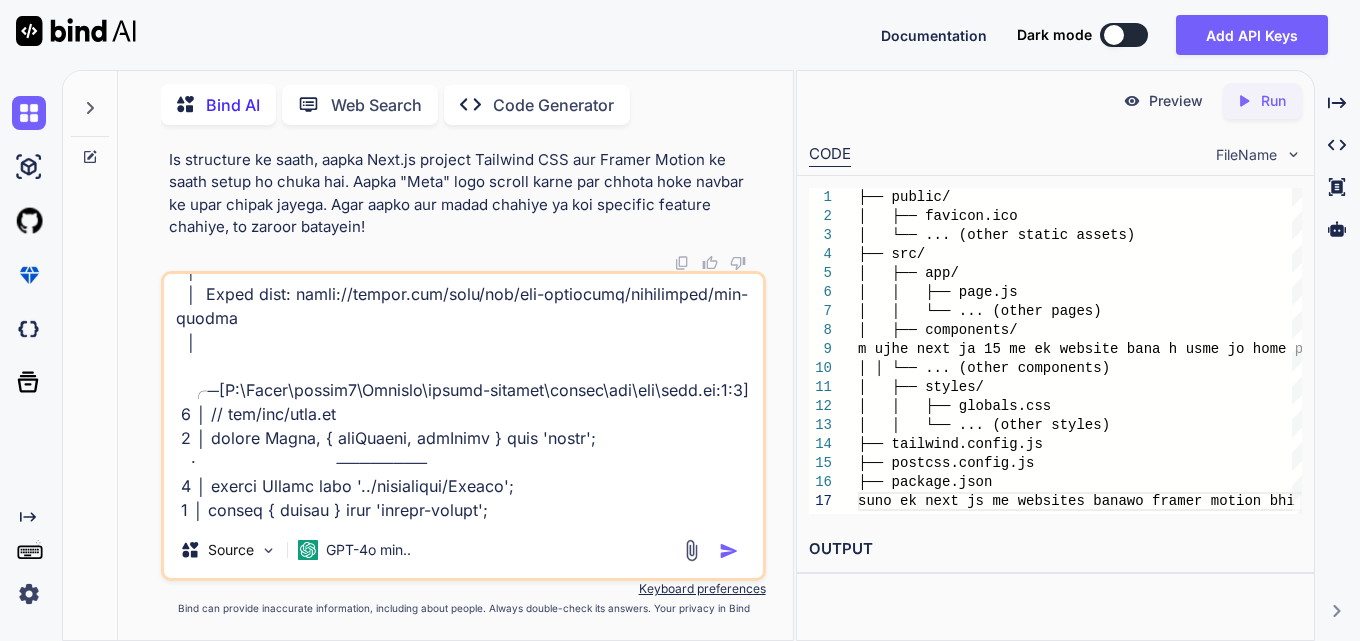 scroll, scrollTop: 0, scrollLeft: 0, axis: both 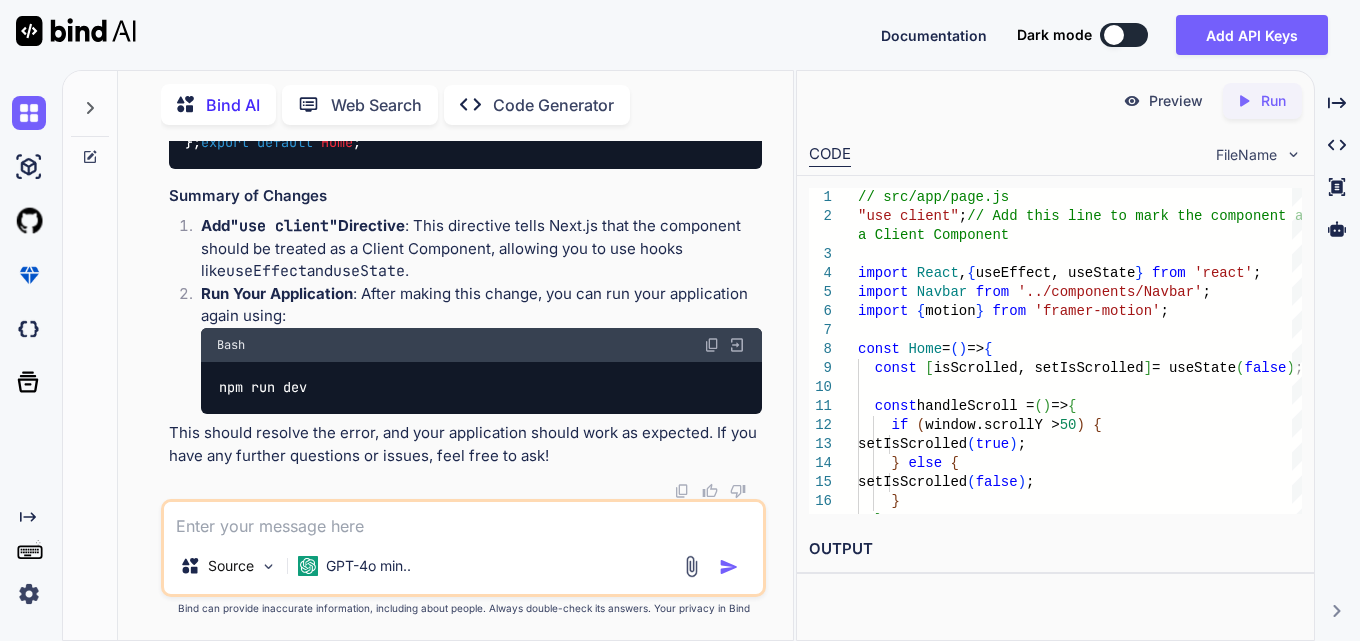 click at bounding box center (712, -268) 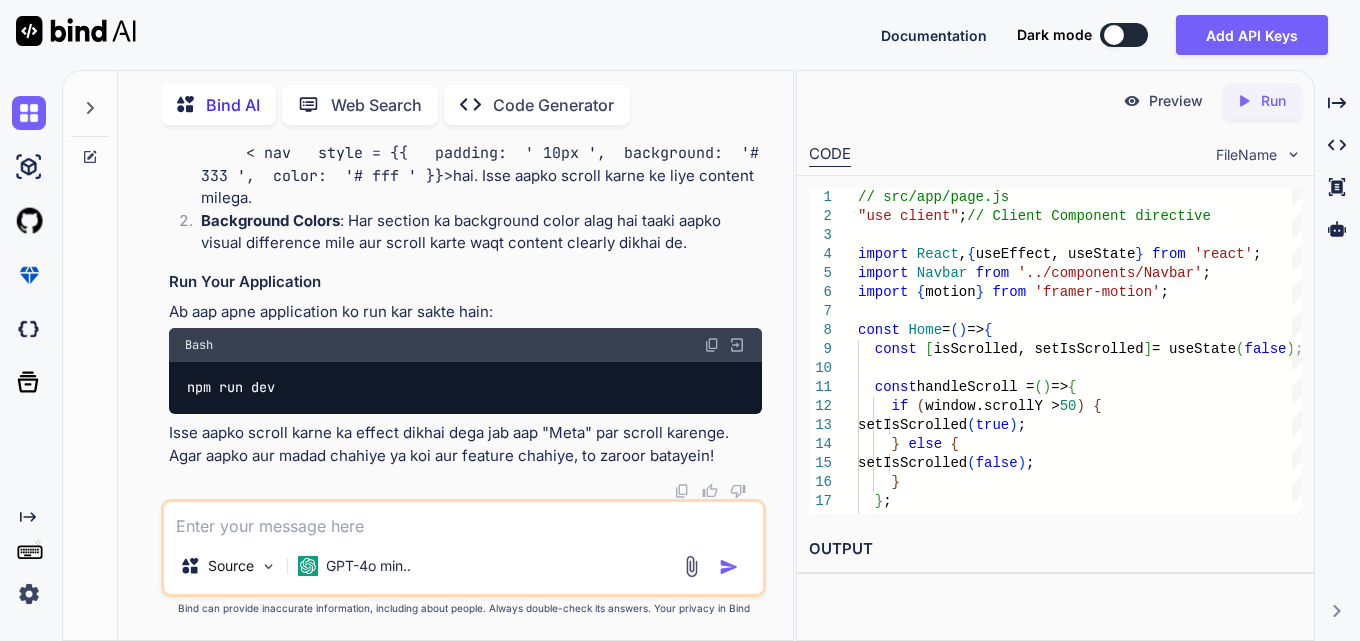 scroll, scrollTop: 73352, scrollLeft: 0, axis: vertical 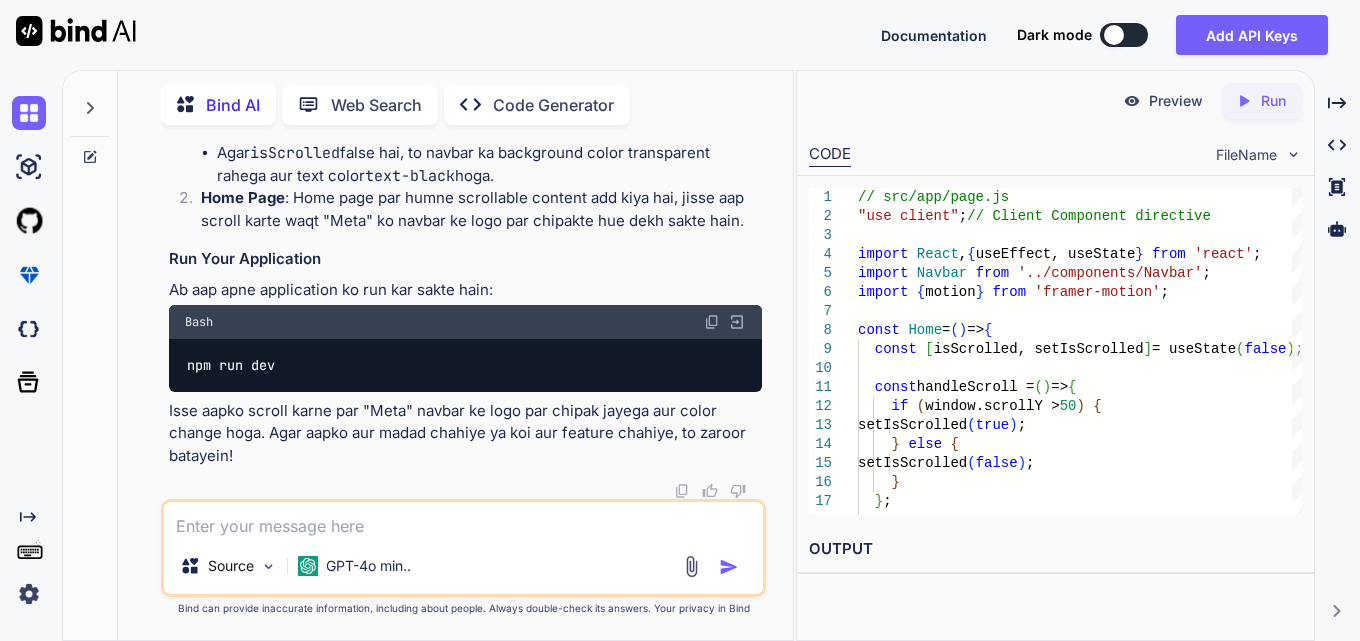click at bounding box center [712, -145] 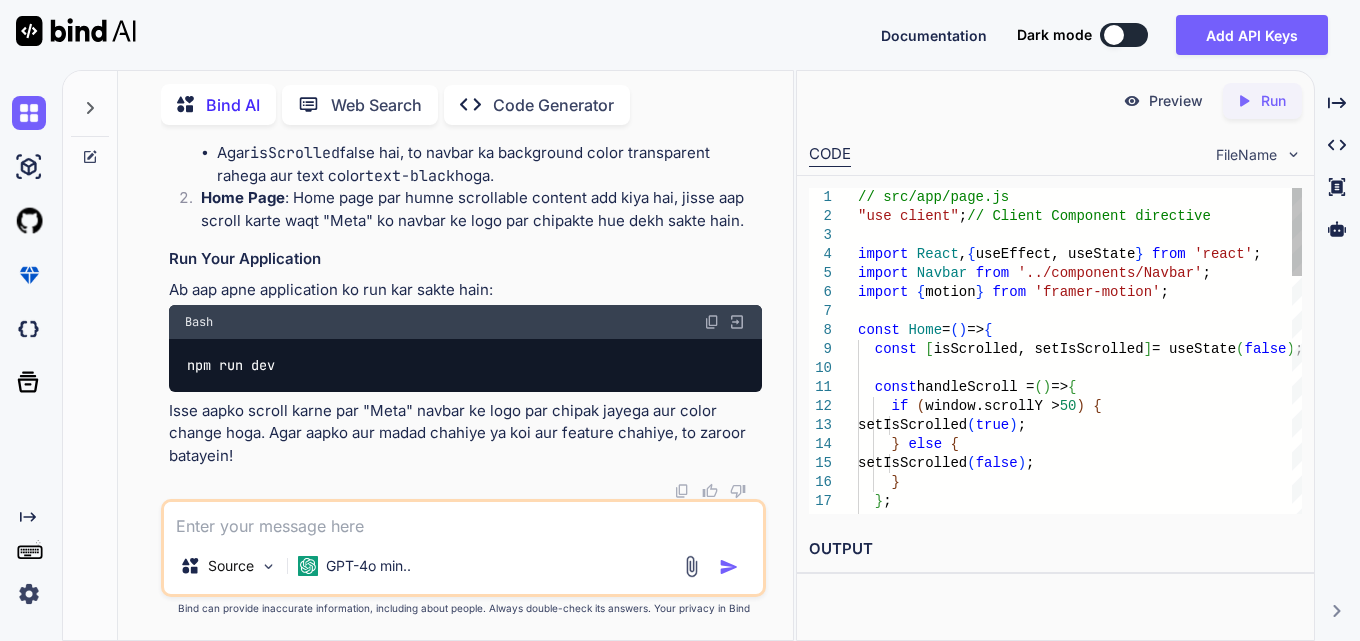 click on "1 2 3 4 5 6 7 8 9 10 11 12 13 14 15 16 17 18 // src/app/page.js "use client" ;  // Client Component directive import   React ,  {  useEffect, useState  }   from   'react' ; import   Navbar   from   '../components/Navbar' ; import   {  motion  }   from   'framer-motion' ; const   Home  =  ( )  =>  {    const  [ isScrolled, setIsScrolled ]  = useState ( false ) ;    const  handleScroll =  ( )  =>  {      if   ( window.scrollY >  50 )   {       setIsScrolled ( true ) ;      }   else   {       setIsScrolled ( false ) ;      }    } ; npx create-react-app my-website
cd my-website
npm install framer-motion" at bounding box center (1055, 351) 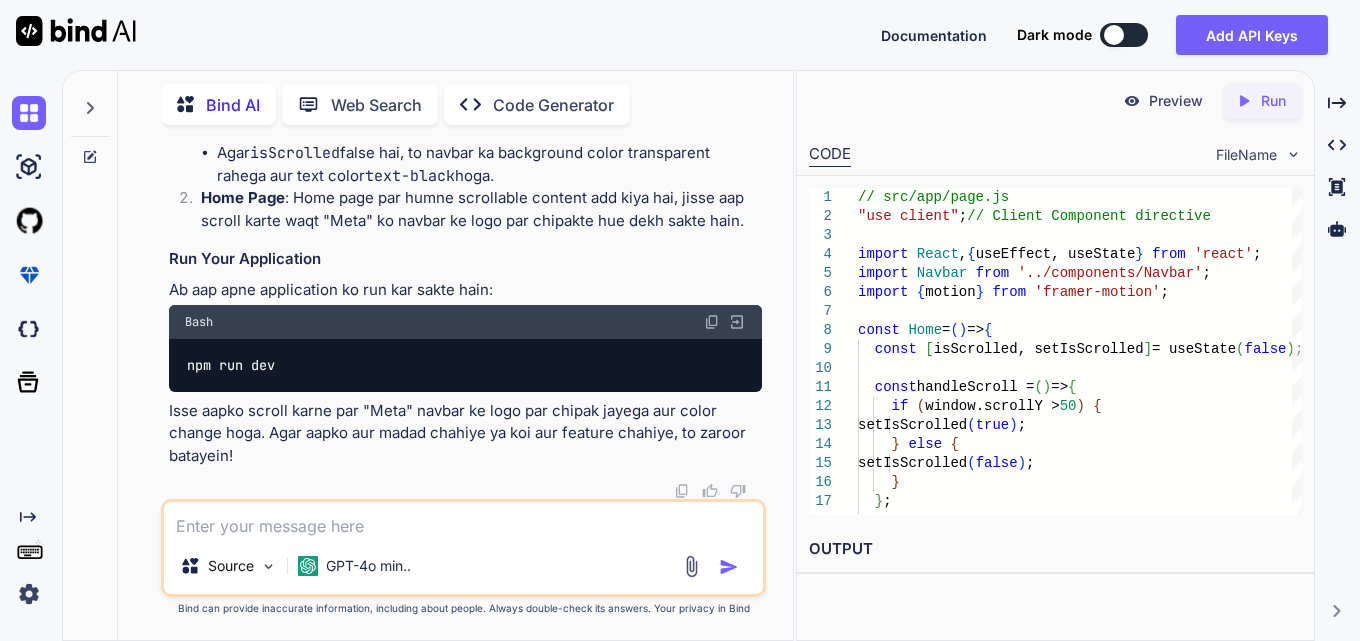 click on "You mera ek kaam kroge kya Bind AI Bilkul! Aapko kis tarah ki madad chahiye? Created with Pixso. Open in Editor You Bind AI To modify your Angular code to include the new fields you mentioned (Course Type, Start Date, End Date, and Renewal), we will need to update both the table and the dialog form. Below is the updated code with the necessary changes:
Updated Angular Code
Html < div   class = "cstm-table" >
< p-table
[ hidden ]= "!showData"
# dt
[ value ]= "allReferences"
[ rows ]= "size"
[ first ]= "(page - 1) * size"
[ columns ]= "cols"
[ paginator ]= "true"
[ totalRecords ]= "totalRecords"
[ sortMode ]= "'multiple'"
[ rowsPerPageOptions ]= "[5, 10, 25, 50, 100]"
[ globalFilterFields ]= "[
'course_type',
'start_date',
'end_date',
'attachment',
'renewal',
'action'
]"
[ tableStyle ]= "{ 'min-width': '75rem' }"
[ rowHover ]= "true"
[ lazy ]= "true"
[ dataKey ]= "'id'"
[ ]= "true" = <" at bounding box center (463, 390) 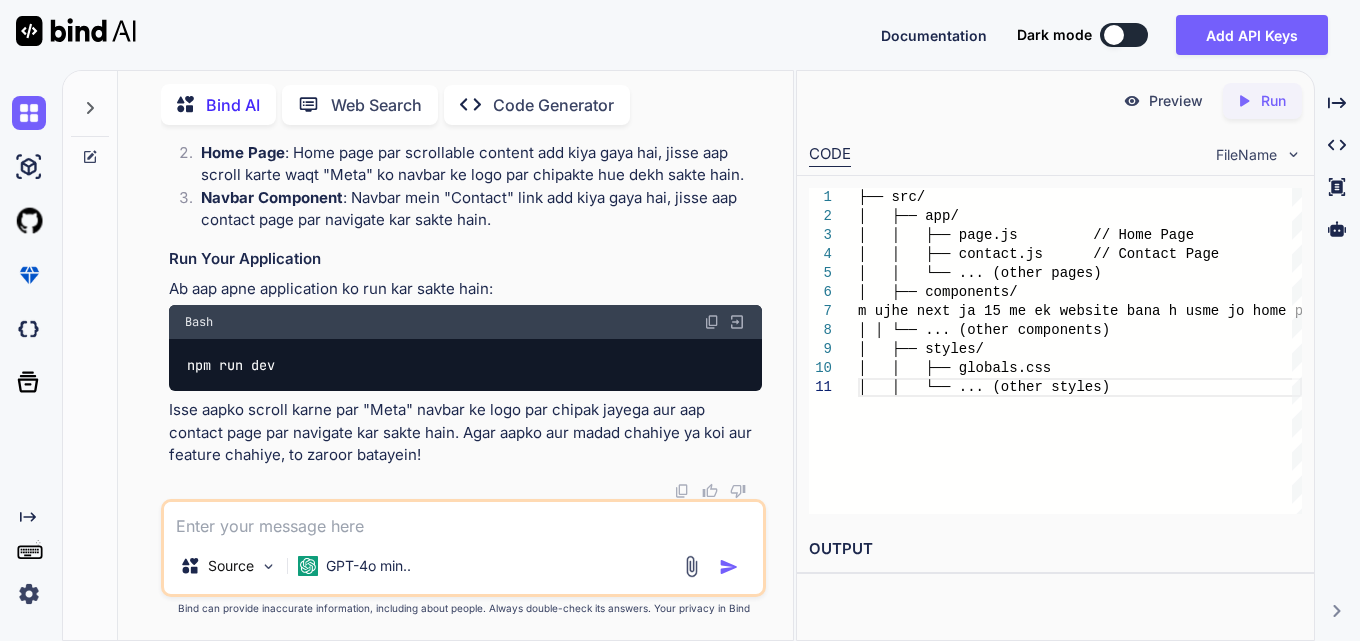 scroll, scrollTop: 80108, scrollLeft: 0, axis: vertical 